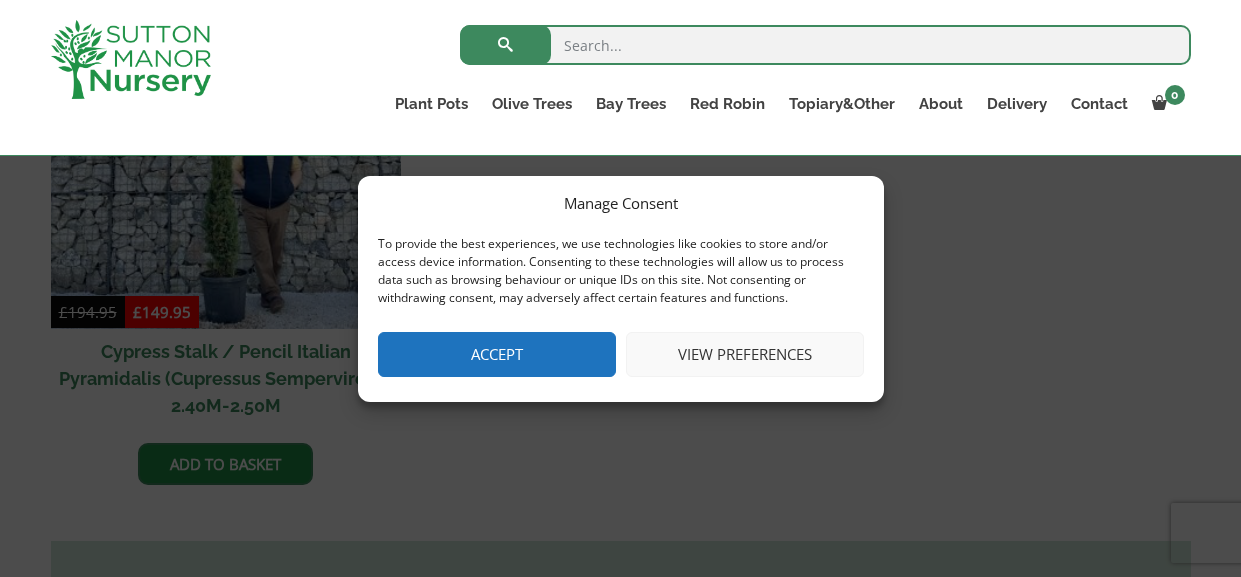 scroll, scrollTop: 791, scrollLeft: 0, axis: vertical 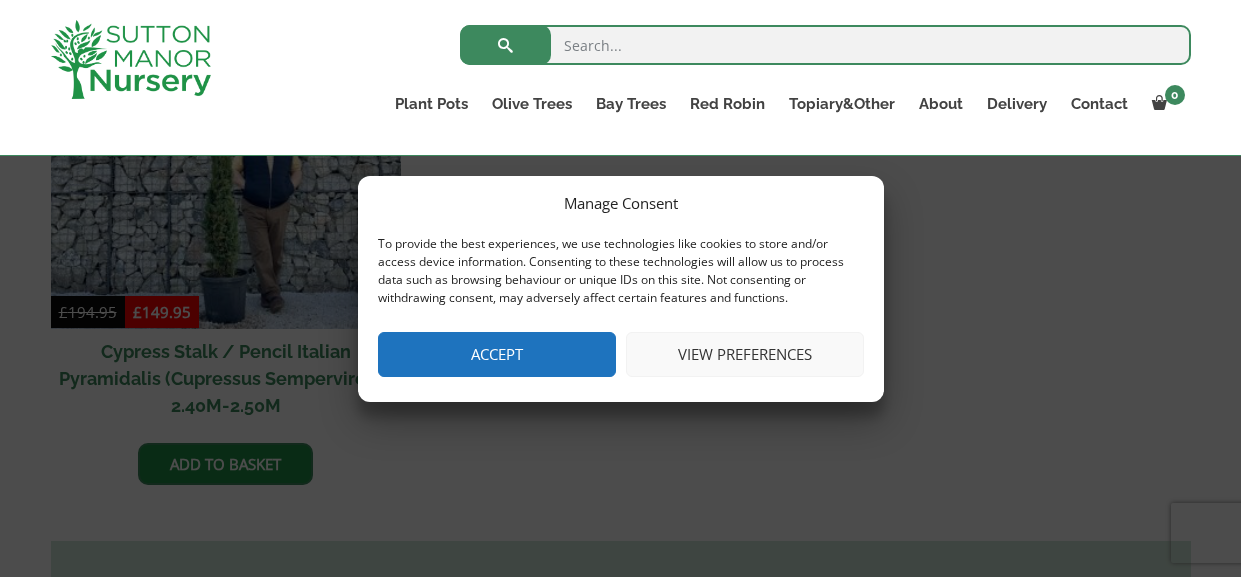 click on "View preferences" at bounding box center (745, 354) 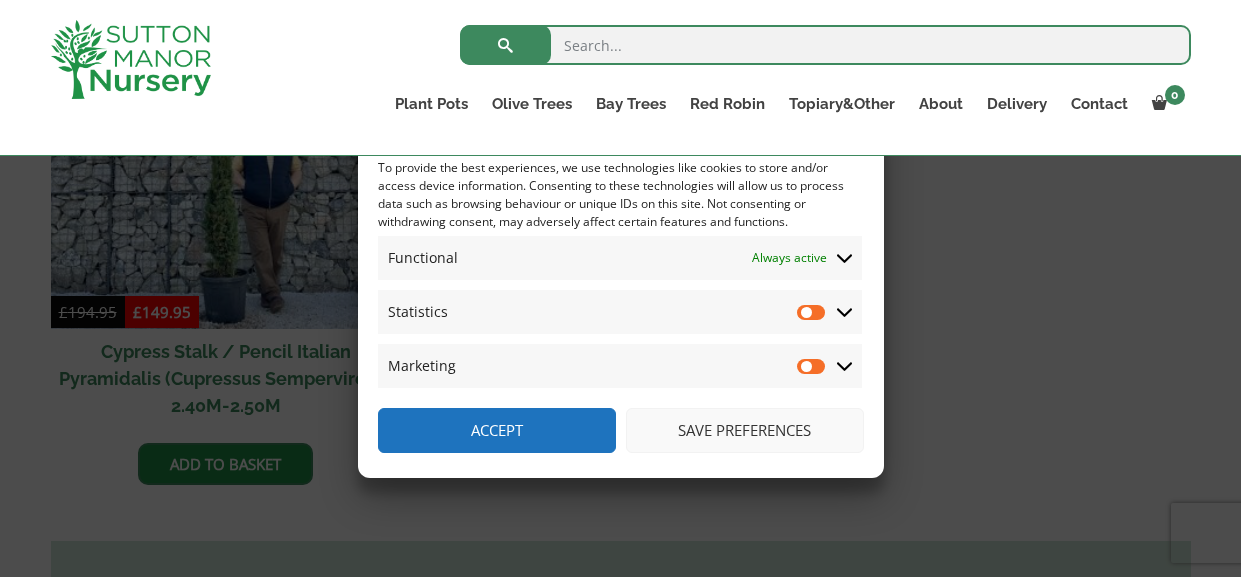 click on "Marketing
Marketing" at bounding box center [620, 366] 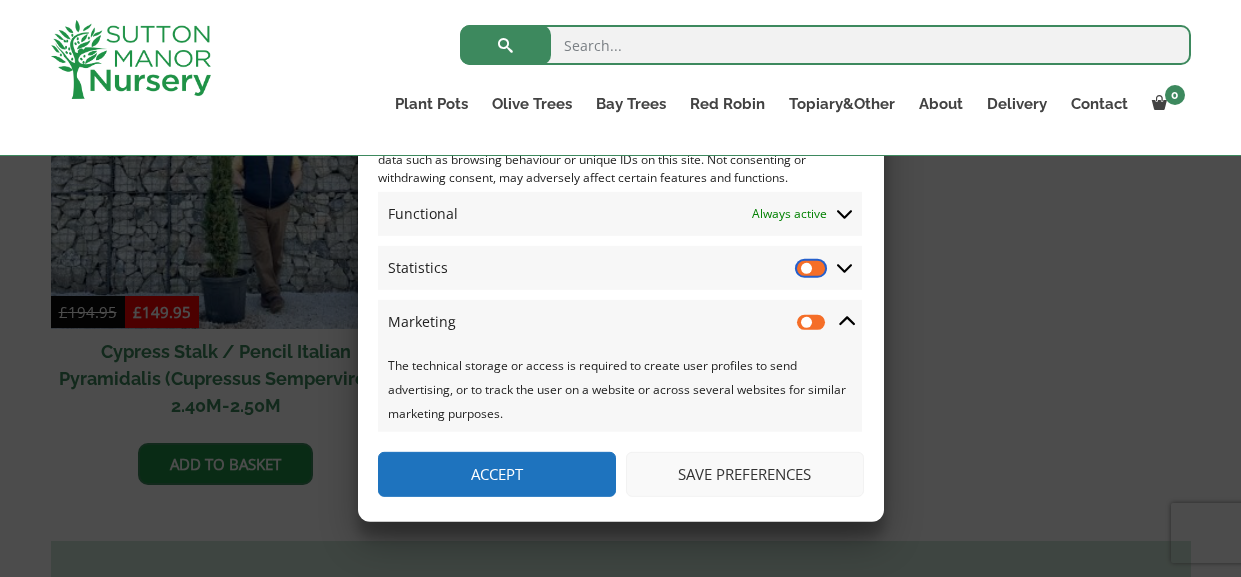 click on "Statistics" at bounding box center [812, 267] 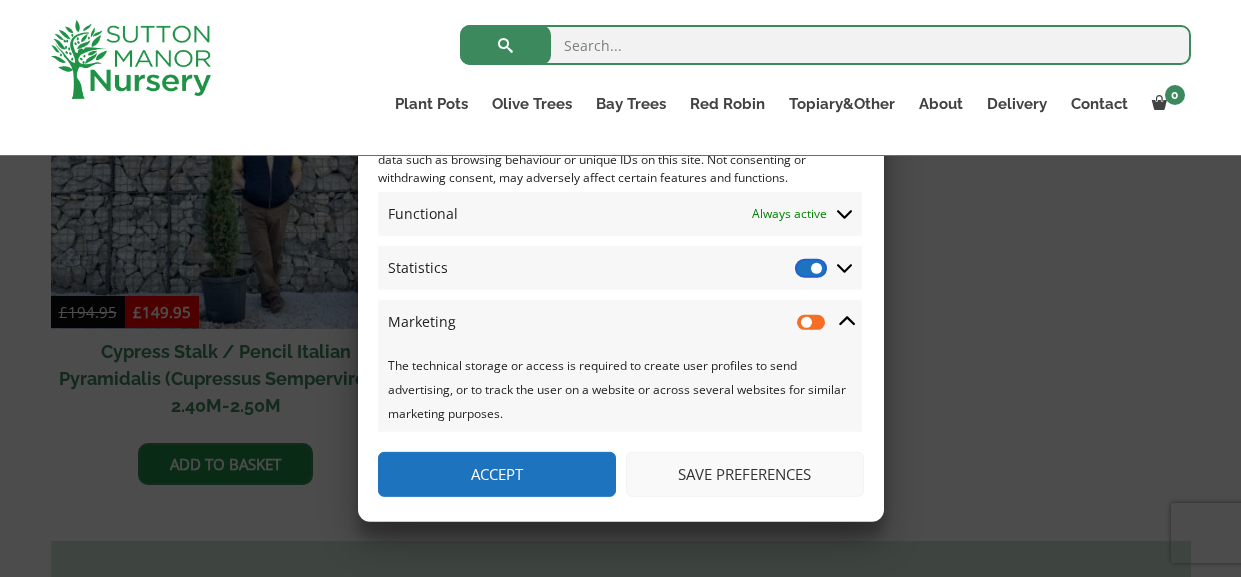 click on "Statistics" at bounding box center (812, 267) 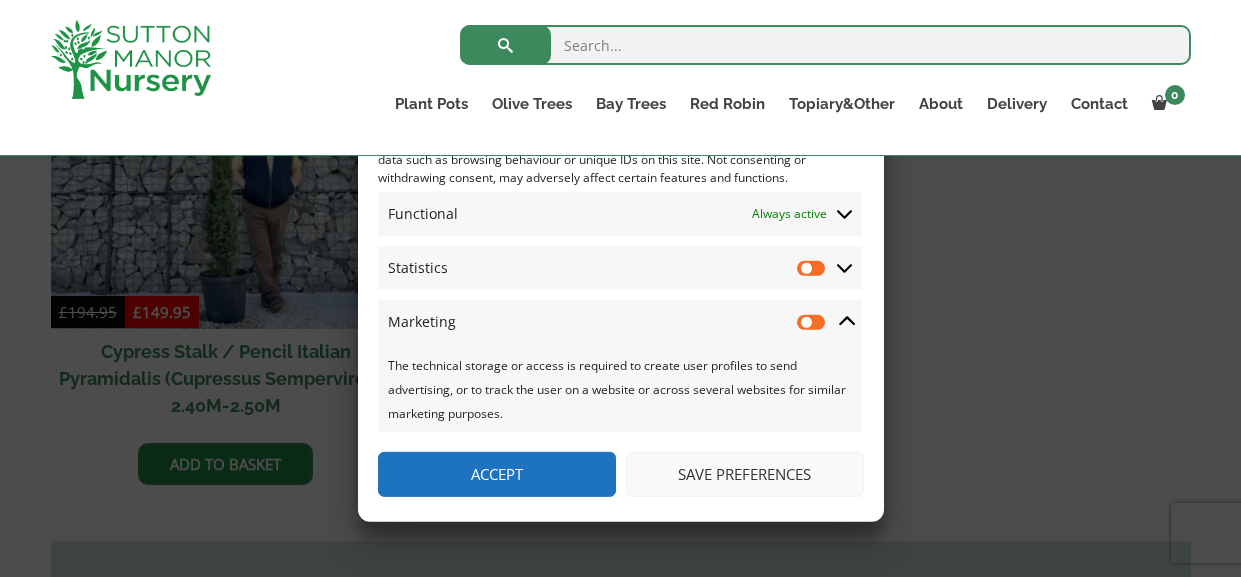 click on "Save preferences" at bounding box center (745, 474) 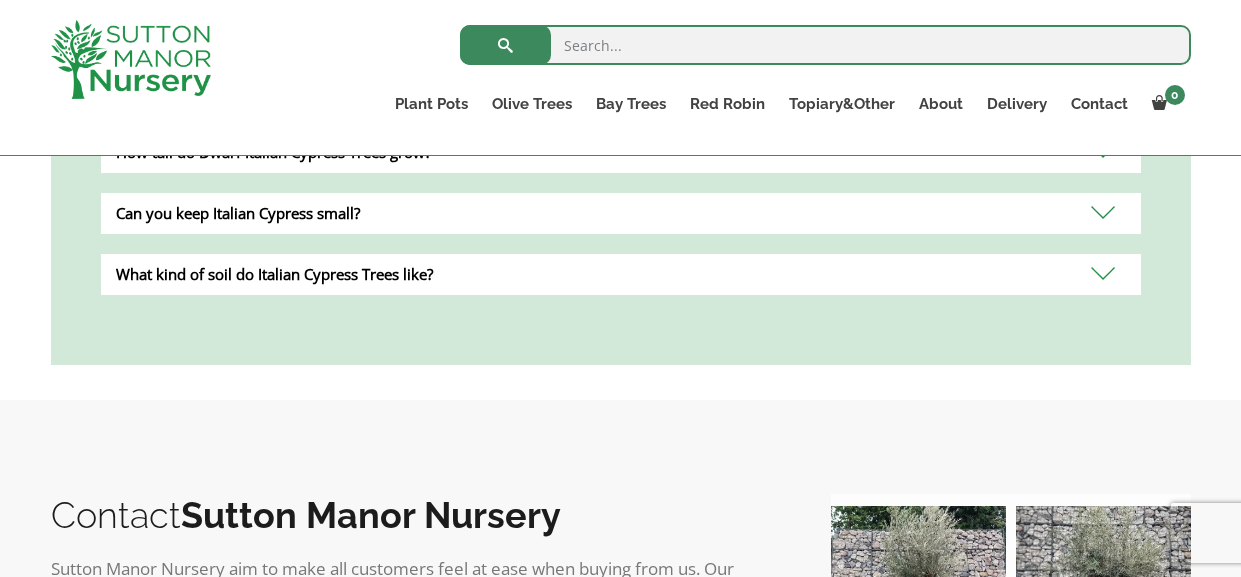 scroll, scrollTop: 1737, scrollLeft: 0, axis: vertical 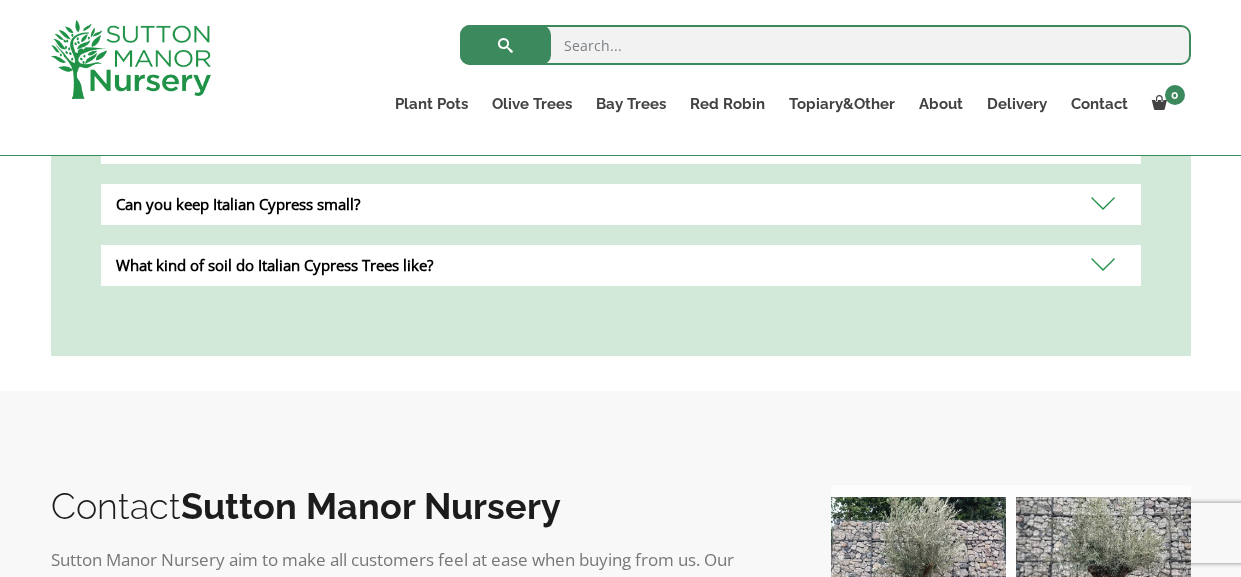 click on "Can you keep Italian Cypress small?" at bounding box center (621, 204) 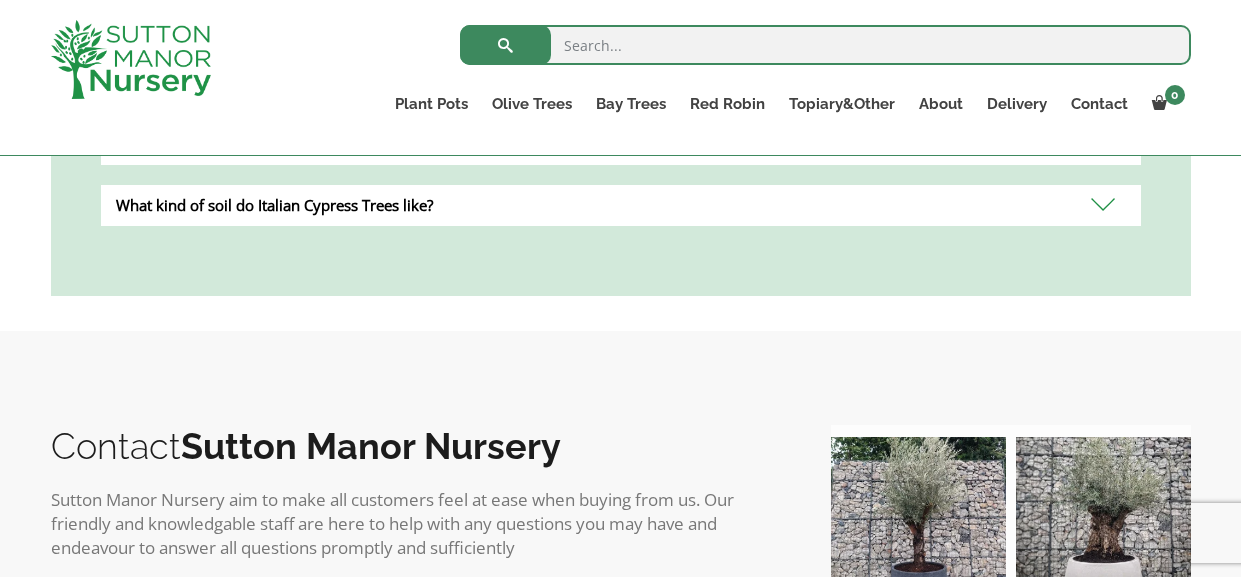 scroll, scrollTop: 1896, scrollLeft: 0, axis: vertical 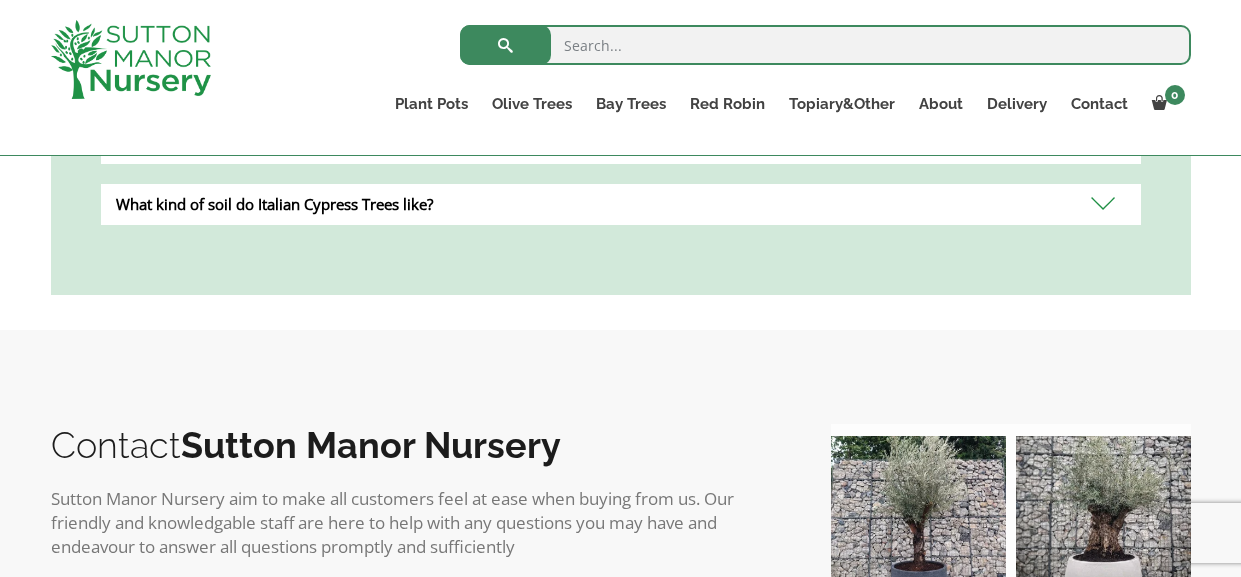 click on "What kind of soil do Italian Cypress Trees like?" at bounding box center (621, 204) 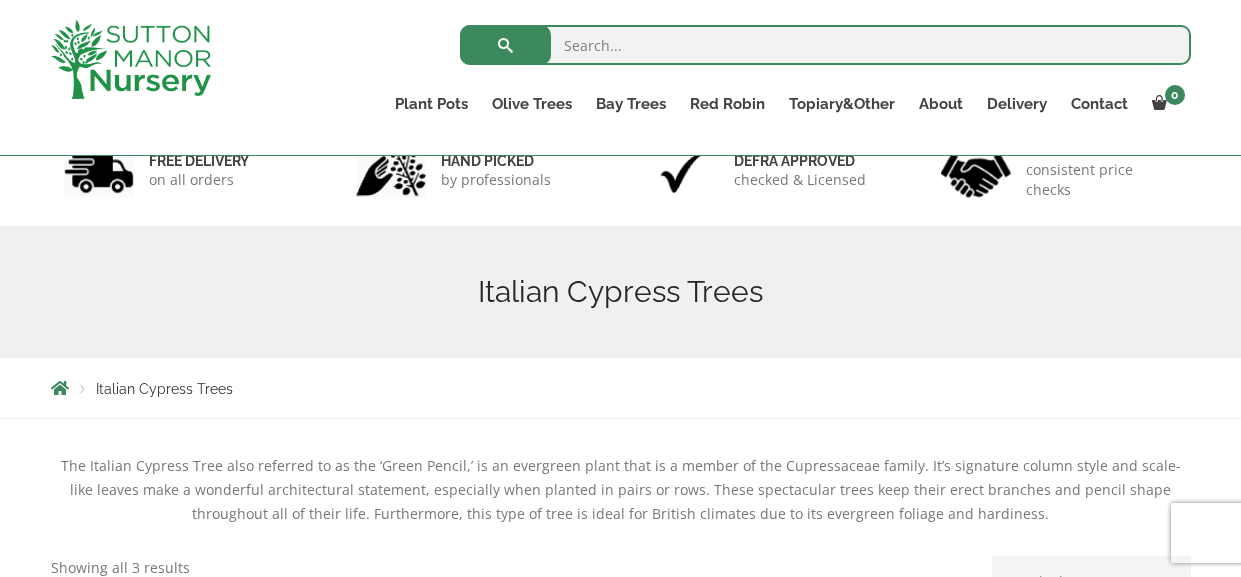 scroll, scrollTop: 101, scrollLeft: 0, axis: vertical 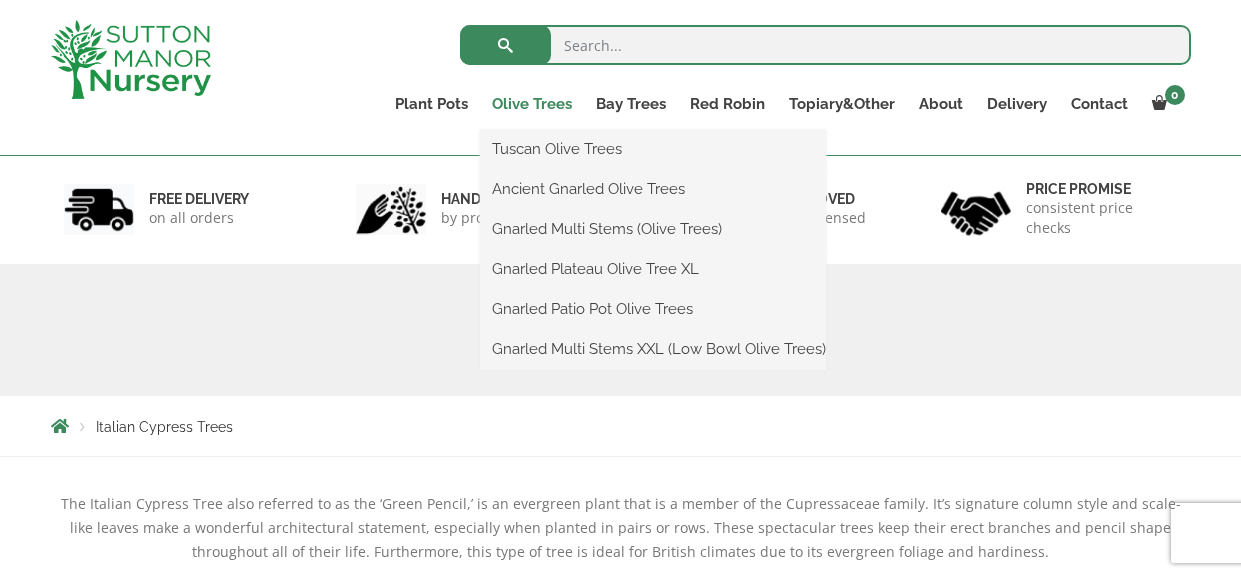click on "Olive Trees" at bounding box center [532, 104] 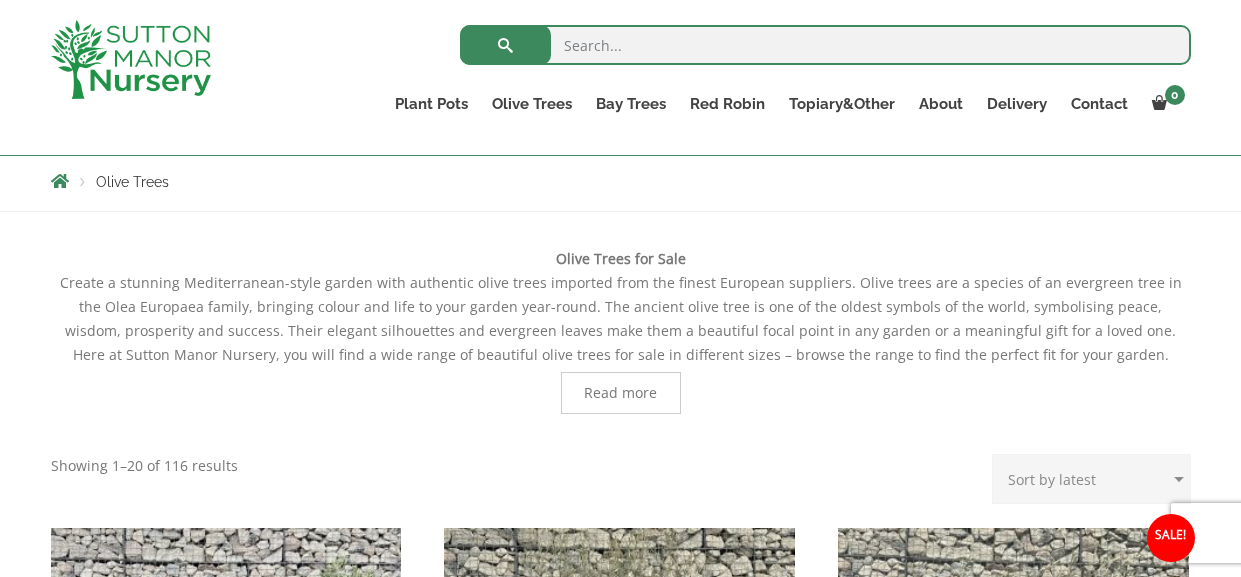 scroll, scrollTop: 371, scrollLeft: 0, axis: vertical 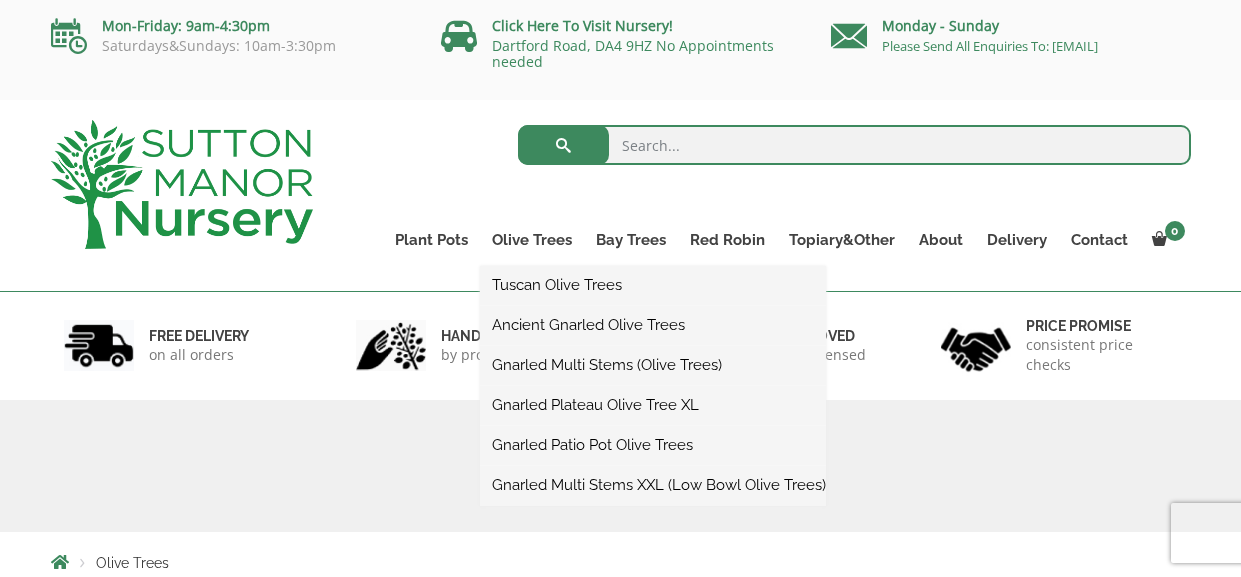 click on "Tuscan Olive Trees" at bounding box center [653, 285] 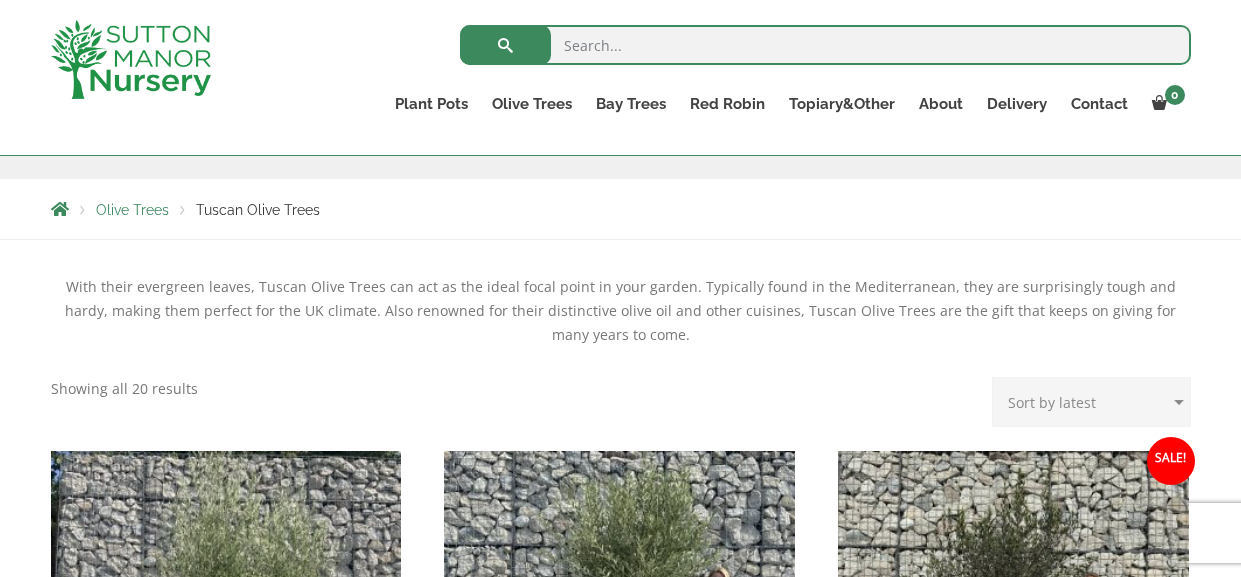 scroll, scrollTop: 390, scrollLeft: 0, axis: vertical 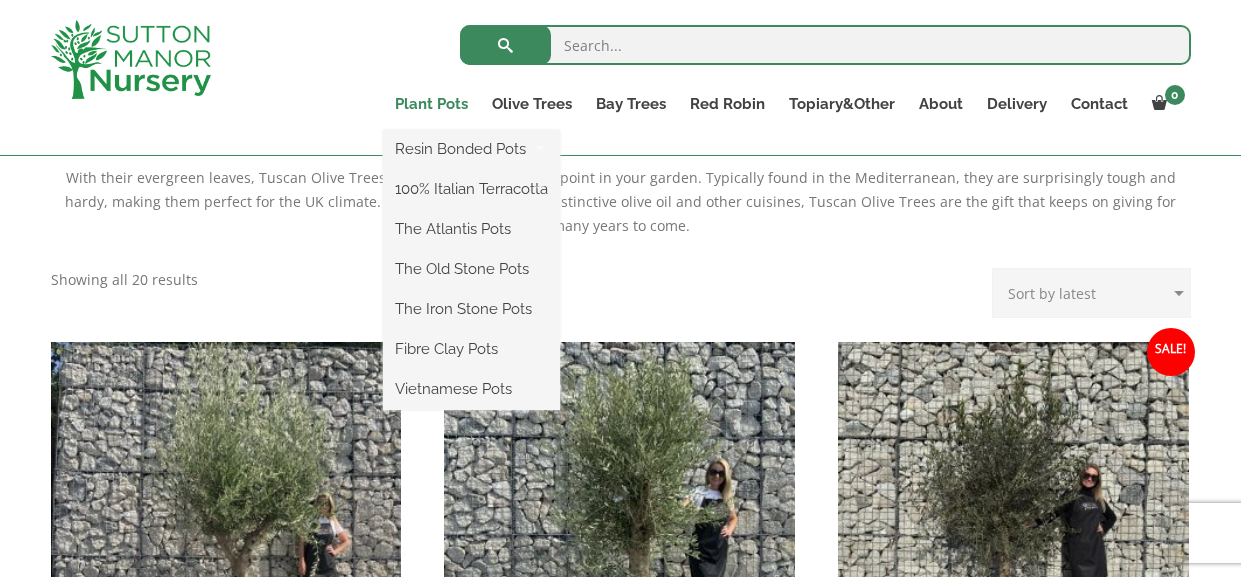 click on "Plant Pots" at bounding box center (431, 104) 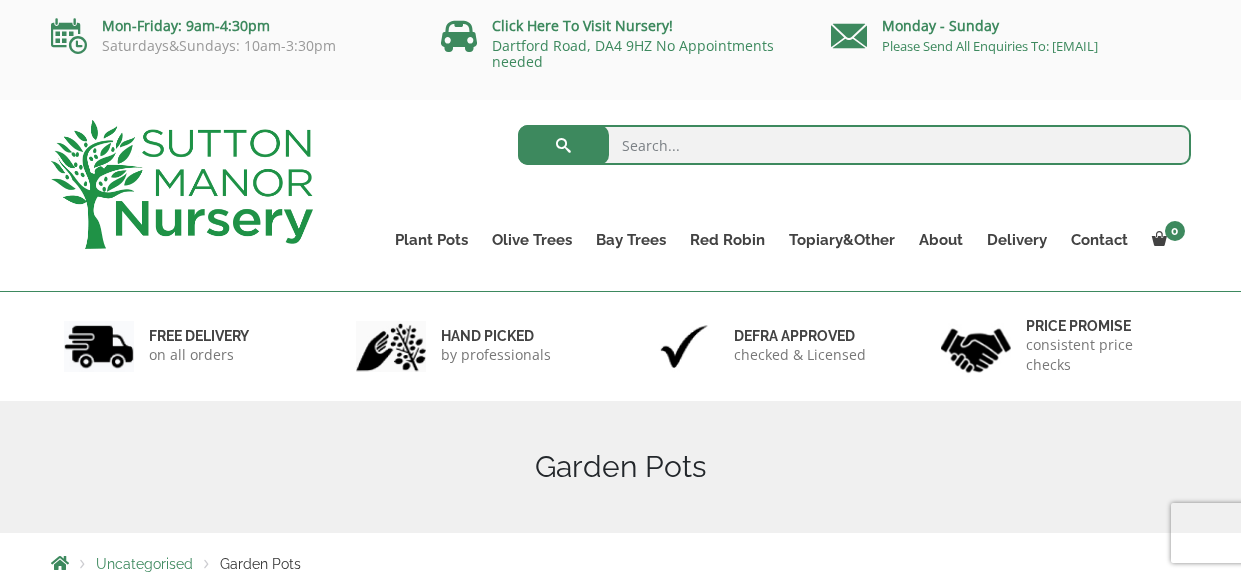 scroll, scrollTop: 0, scrollLeft: 0, axis: both 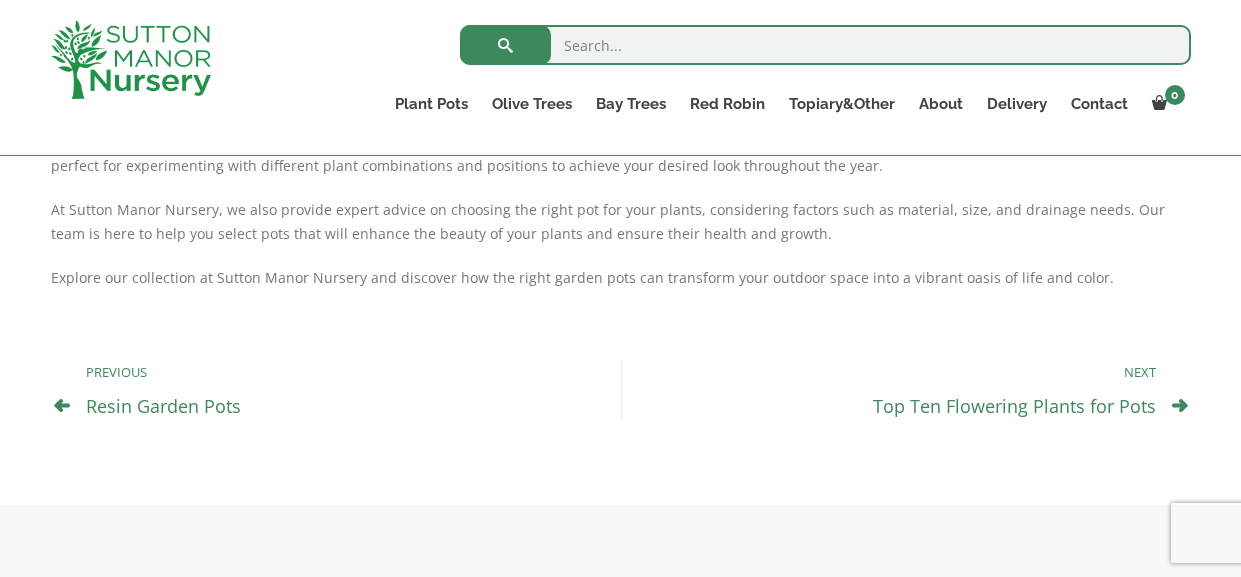 click on "Top Ten Flowering Plants for Pots" at bounding box center (1014, 406) 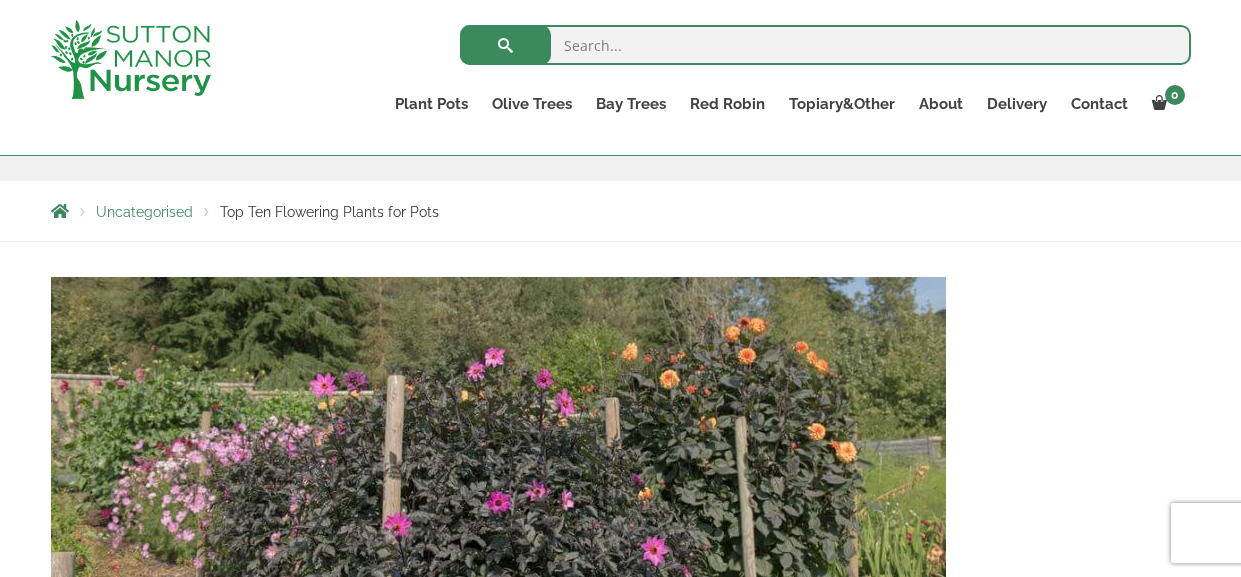 scroll, scrollTop: 598, scrollLeft: 0, axis: vertical 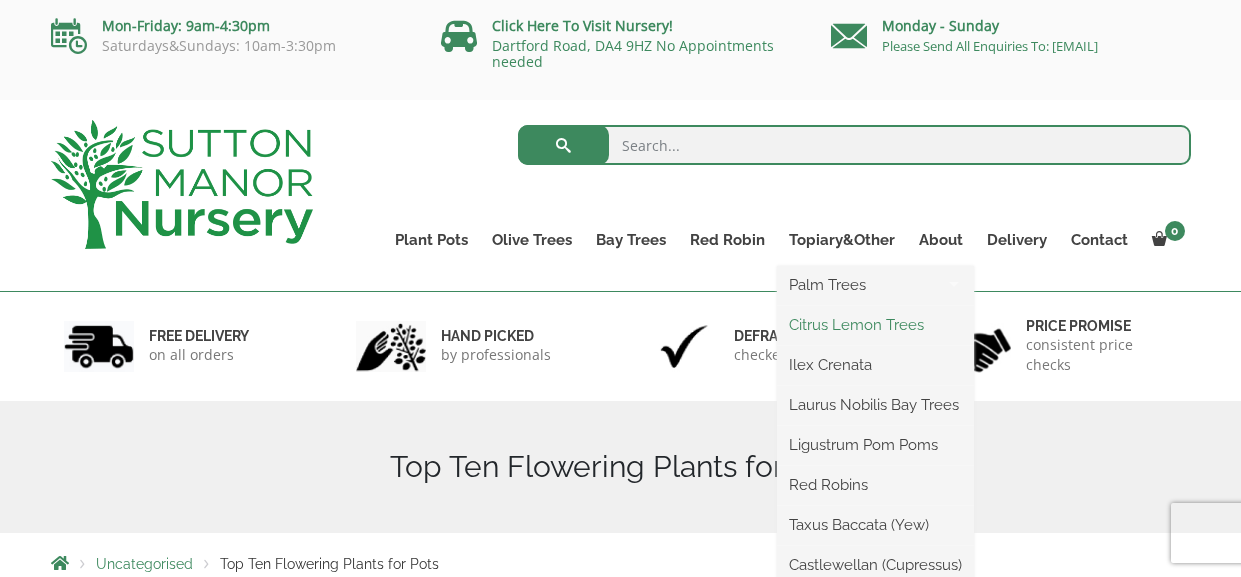 click on "Citrus Lemon Trees" at bounding box center [875, 325] 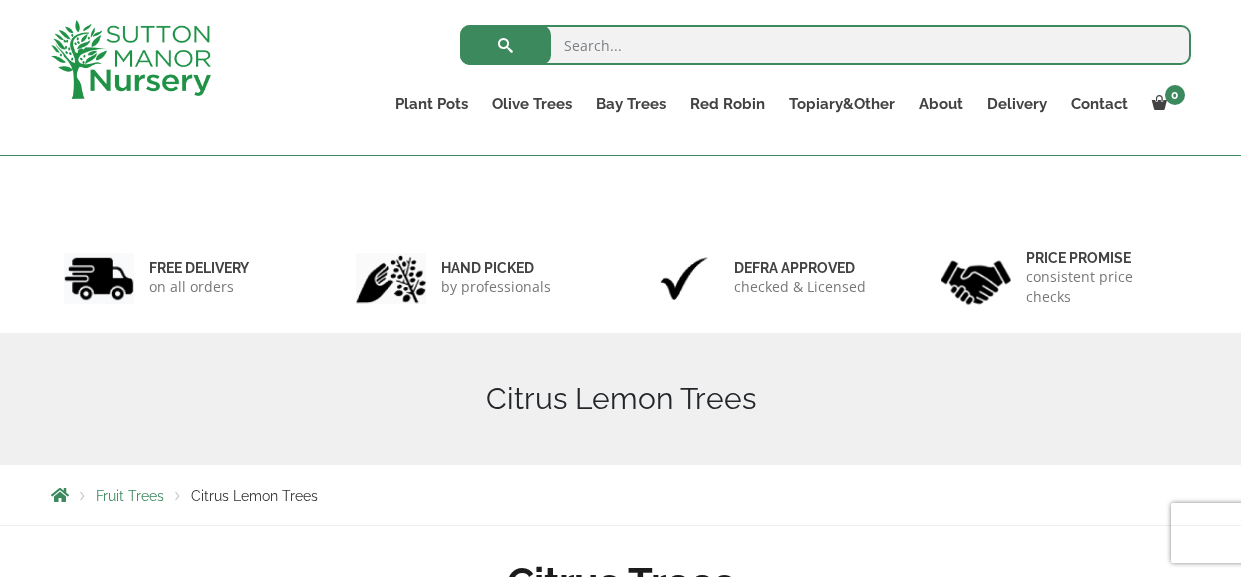 scroll, scrollTop: 138, scrollLeft: 0, axis: vertical 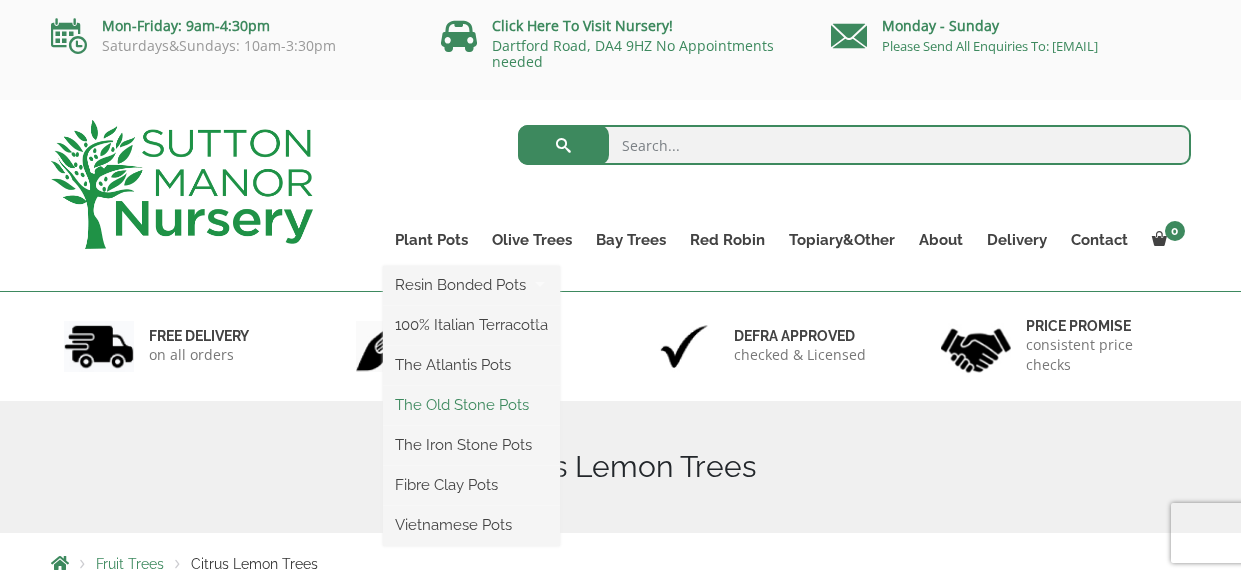 click on "The Old Stone Pots" at bounding box center [471, 405] 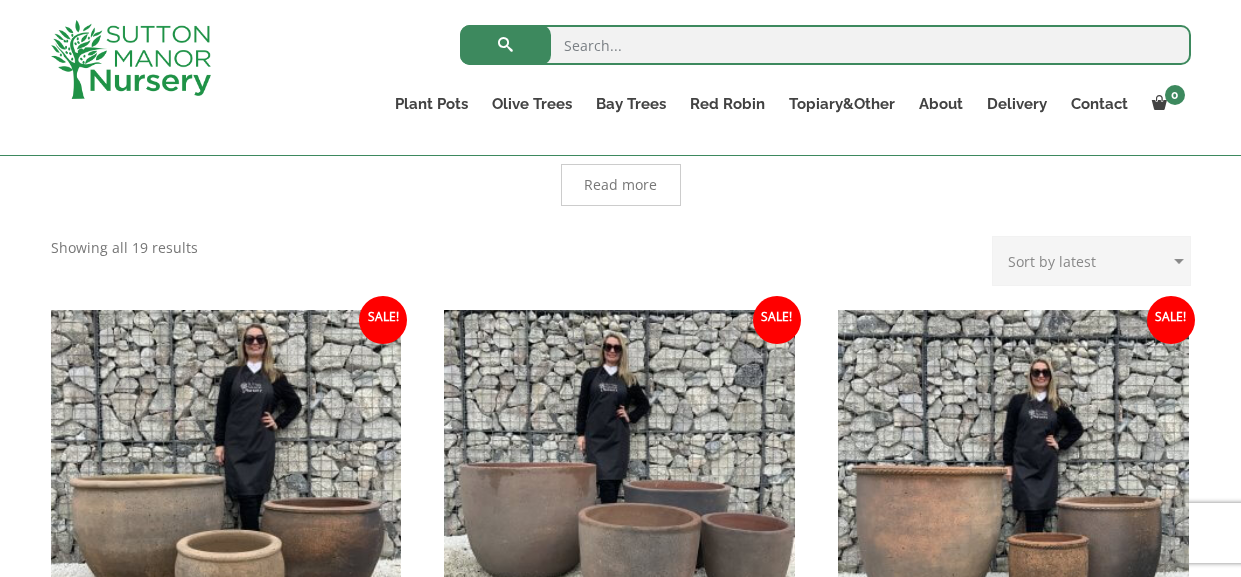 scroll, scrollTop: 592, scrollLeft: 0, axis: vertical 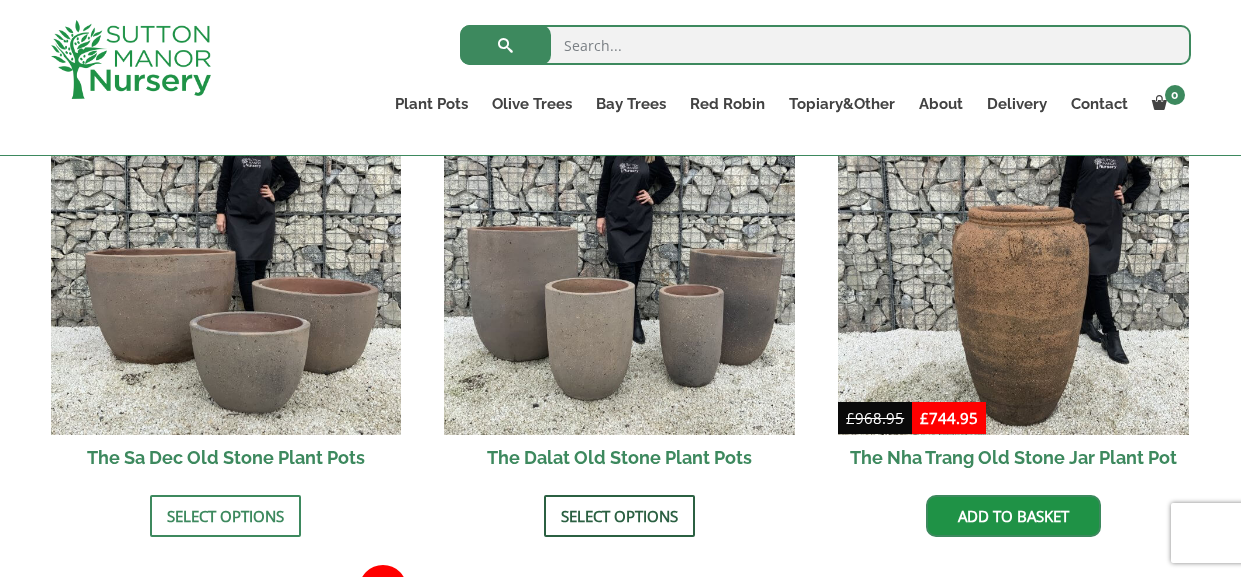 click on "Select options" at bounding box center [619, 516] 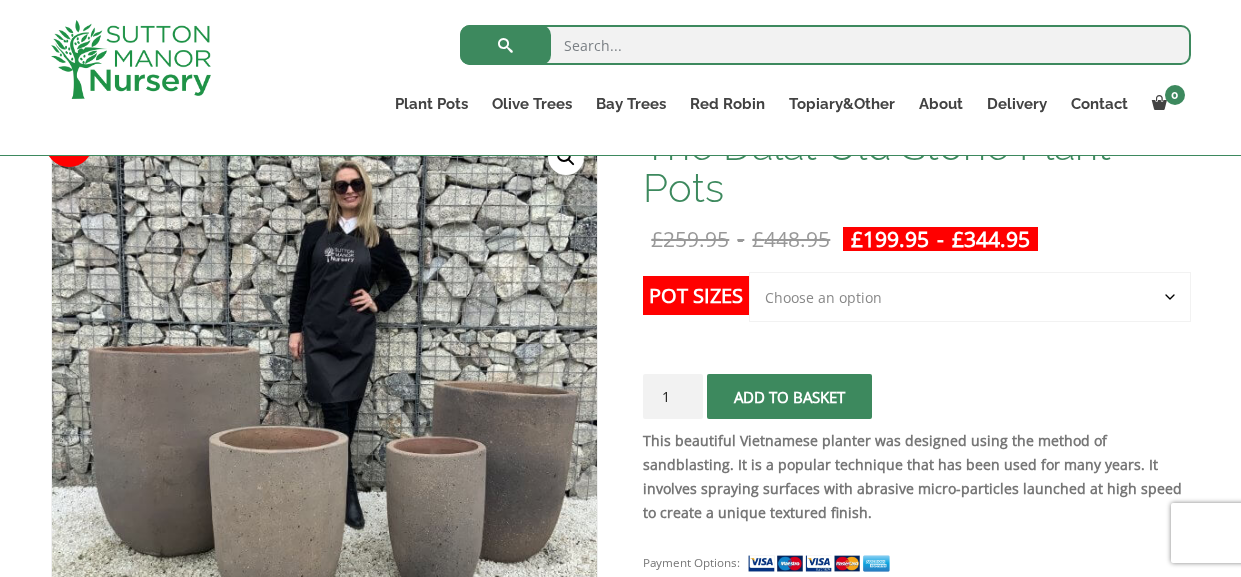 scroll, scrollTop: 381, scrollLeft: 0, axis: vertical 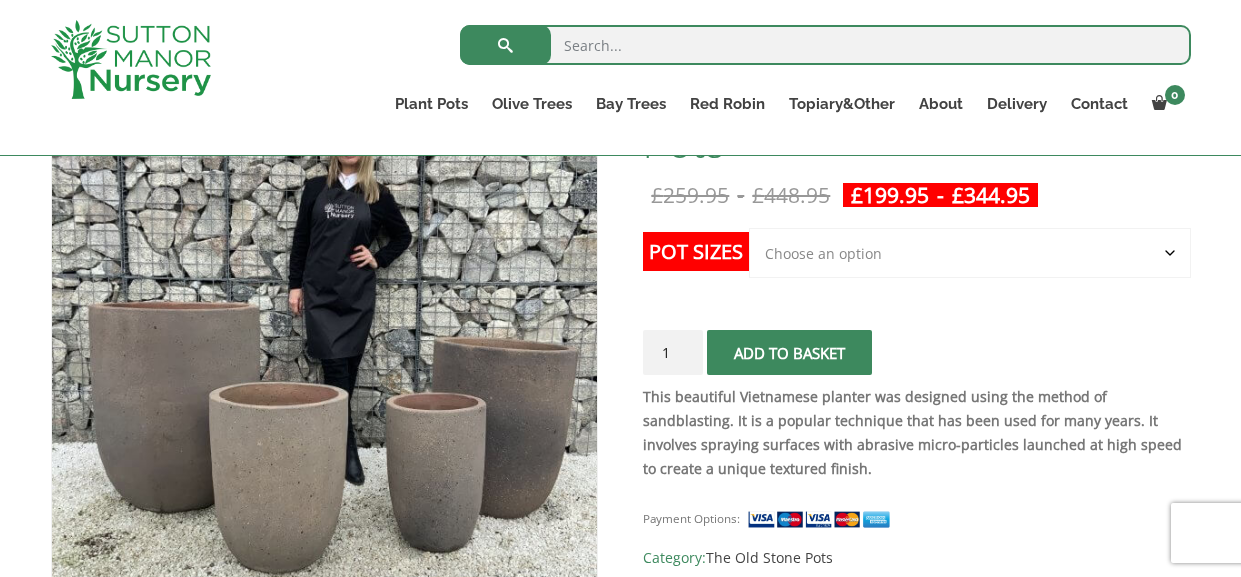 click on "Choose an option Click here to buy the 4th to Largest Pot In The Picture Click here to buy the 3rd to Largest Pot In The Picture Click here to buy the 2nd to Largest Pot In The Picture Click here to buy the Largest pot In The Picture" 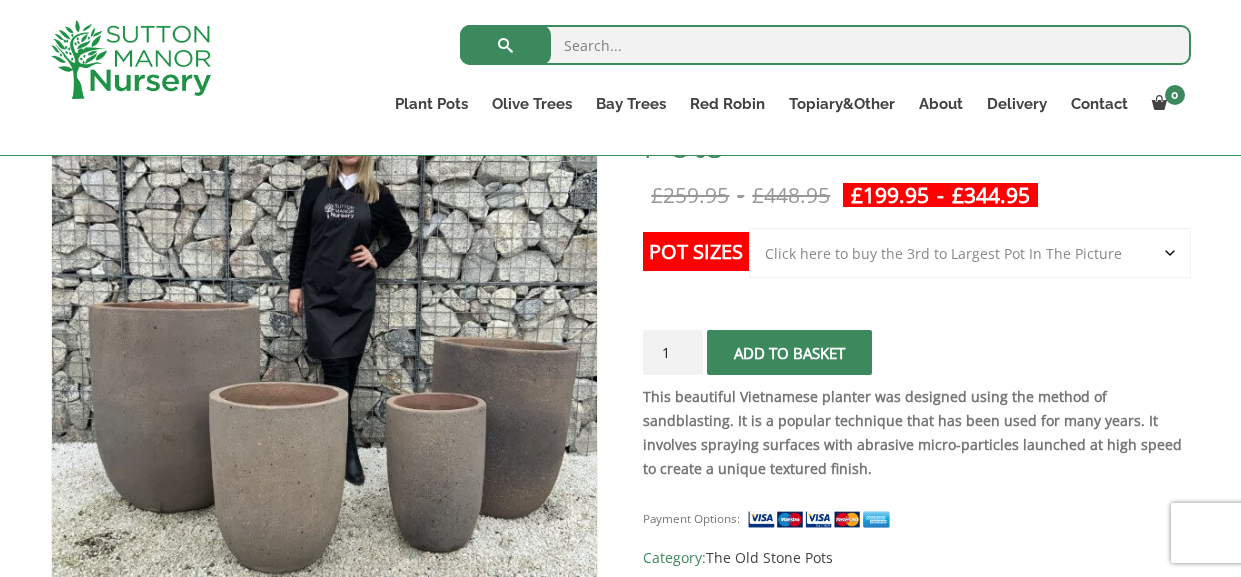 click on "Choose an option Click here to buy the 4th to Largest Pot In The Picture Click here to buy the 3rd to Largest Pot In The Picture Click here to buy the 2nd to Largest Pot In The Picture Click here to buy the Largest pot In The Picture" 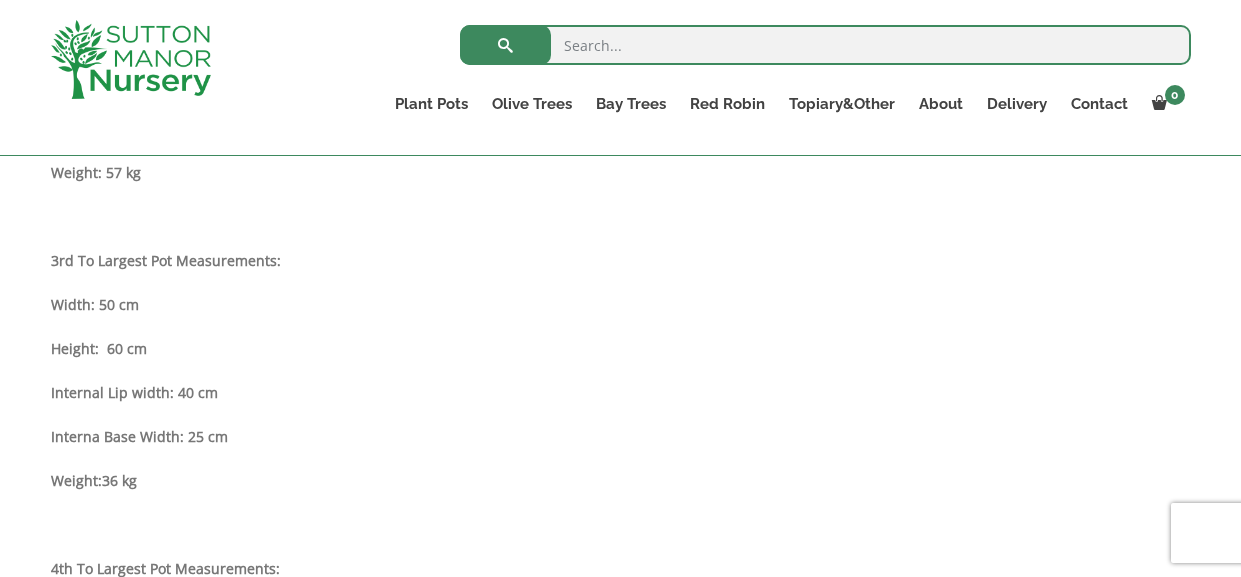 scroll, scrollTop: 0, scrollLeft: 0, axis: both 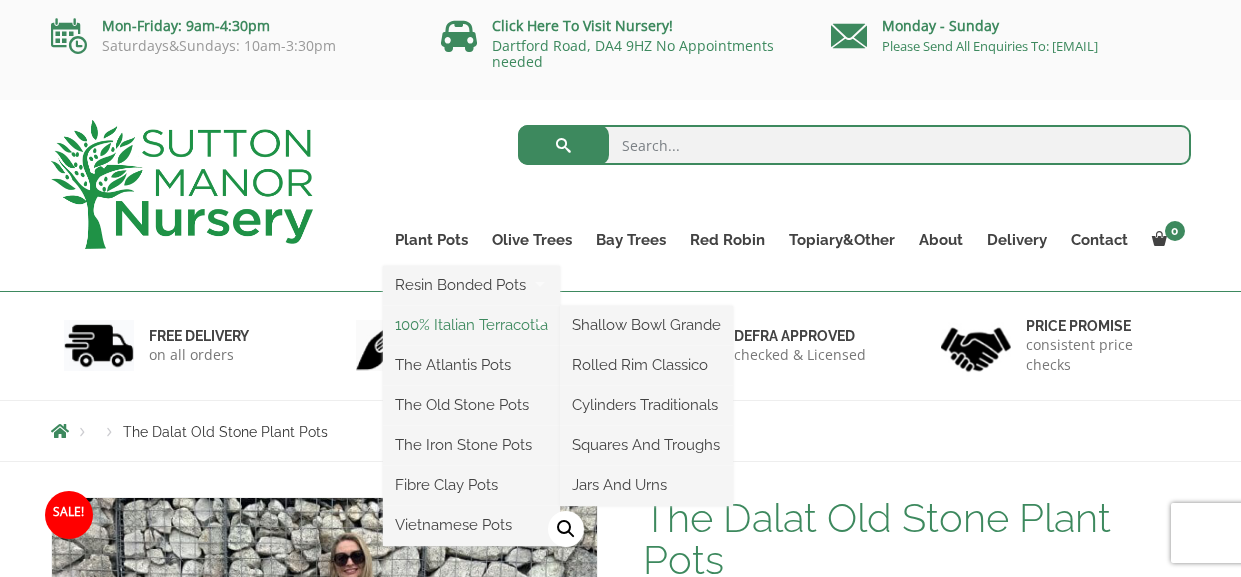 click on "100% Italian Terracotta" at bounding box center [471, 325] 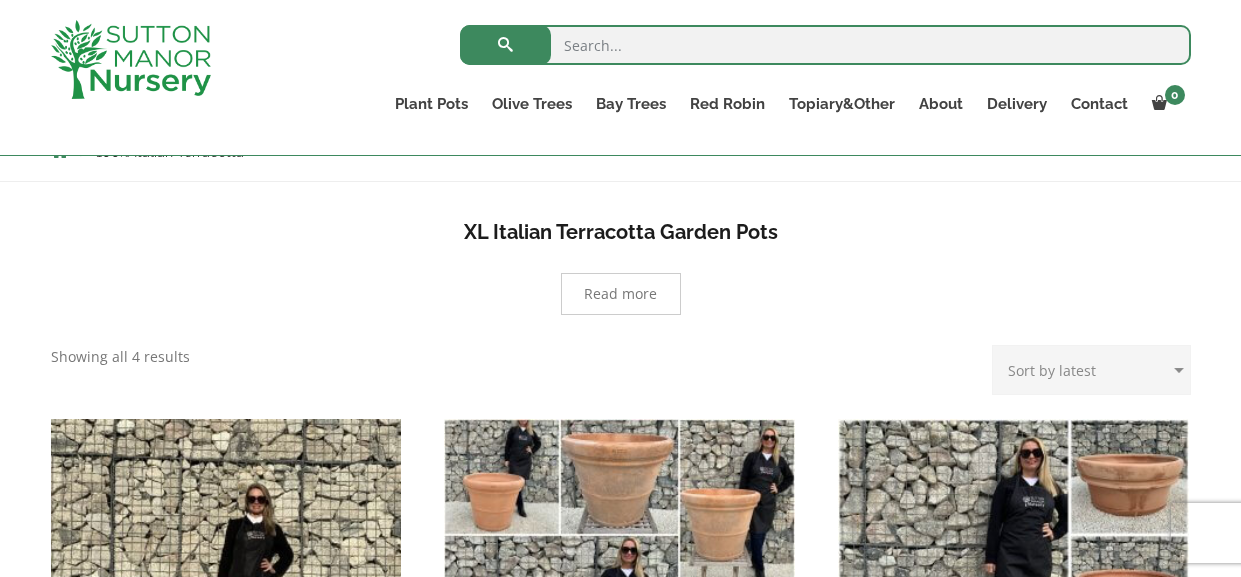 scroll, scrollTop: 391, scrollLeft: 0, axis: vertical 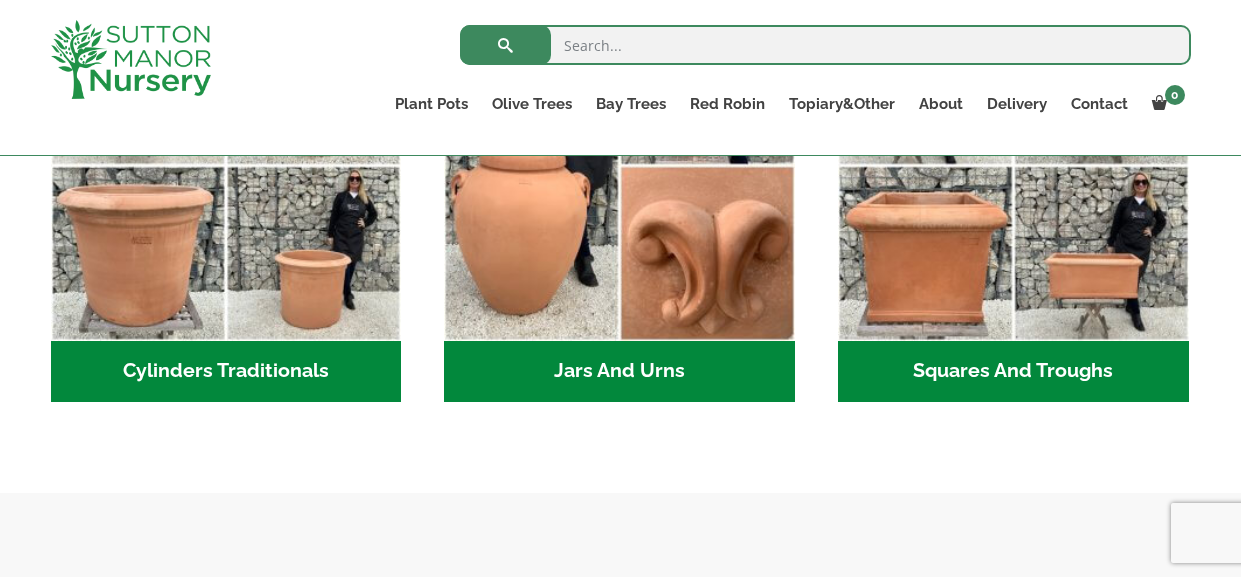 click on "Cylinders Traditionals  (2)" at bounding box center [226, 372] 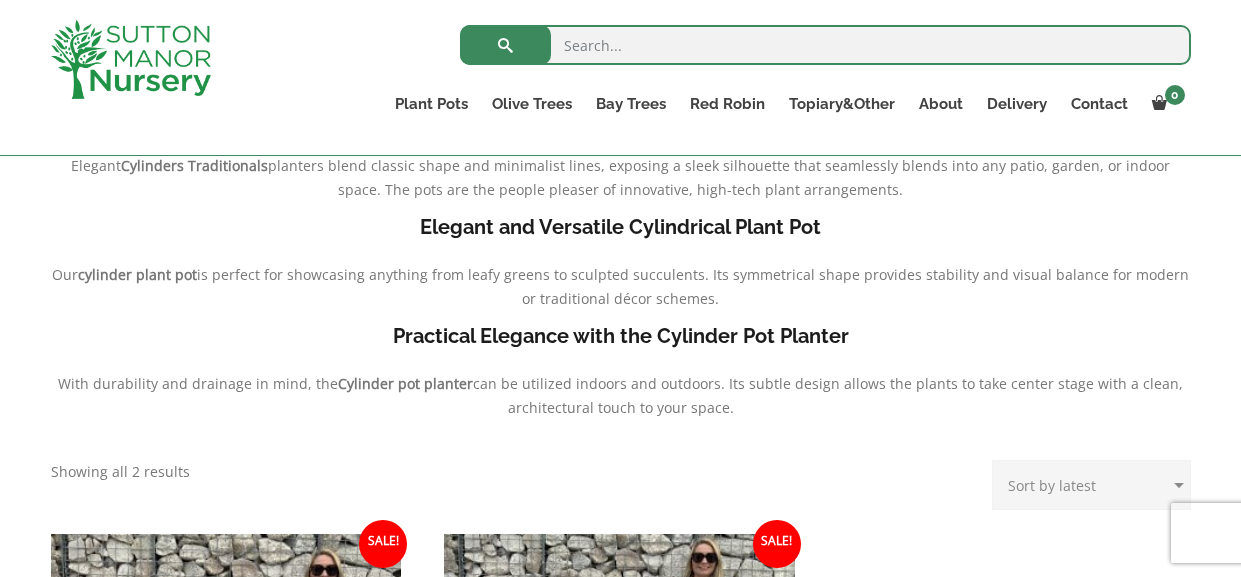 scroll, scrollTop: 827, scrollLeft: 0, axis: vertical 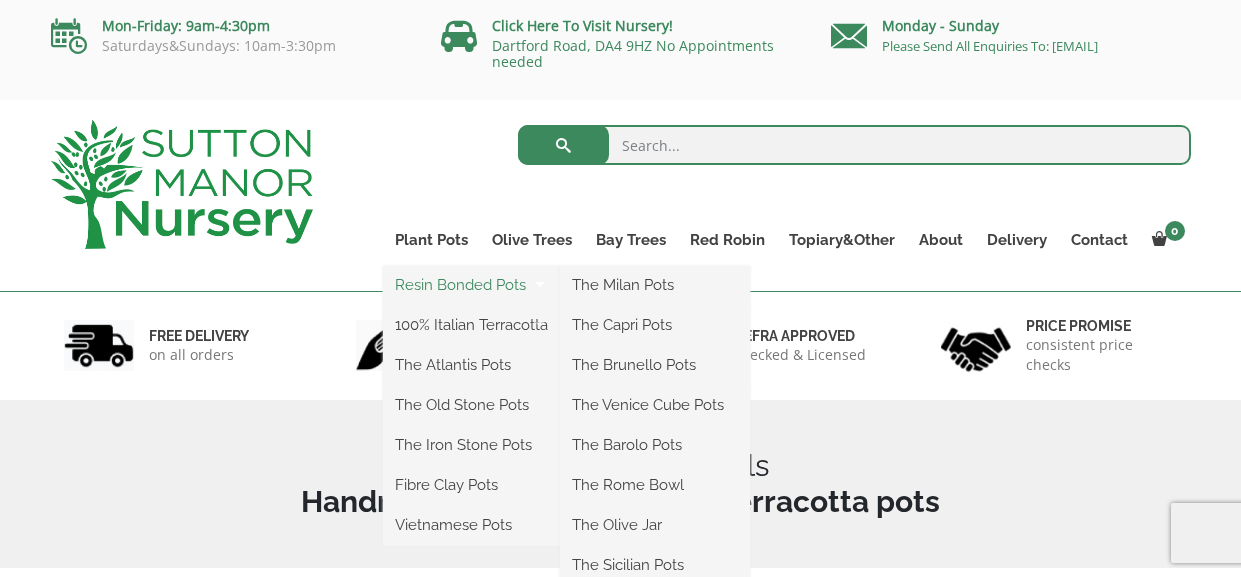 click on "Resin Bonded Pots" at bounding box center (471, 285) 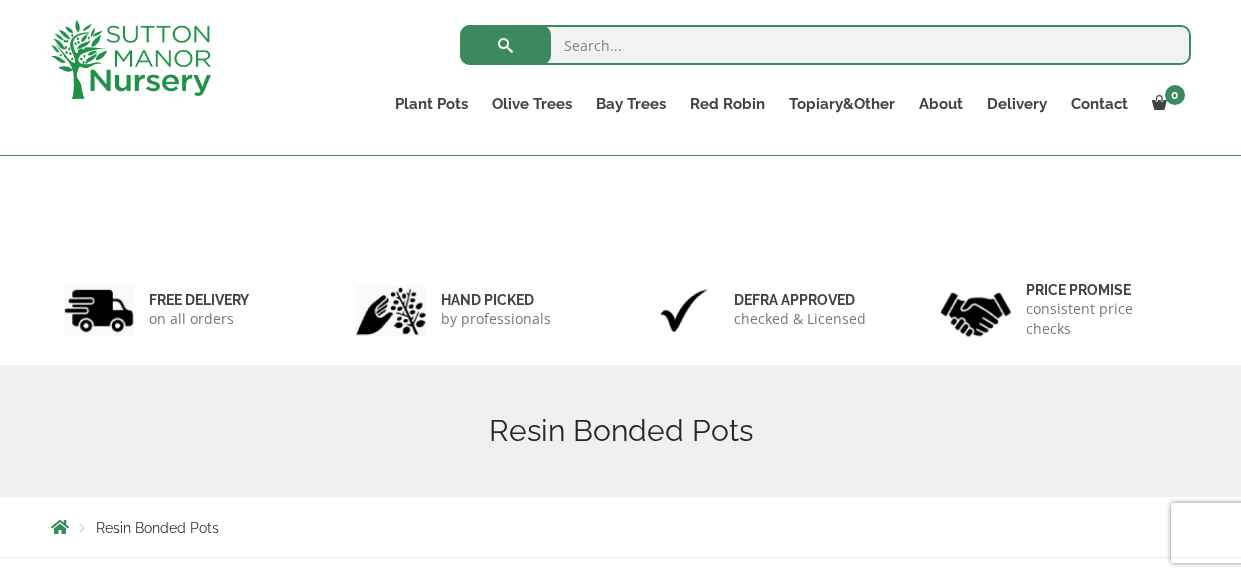 scroll, scrollTop: 657, scrollLeft: 0, axis: vertical 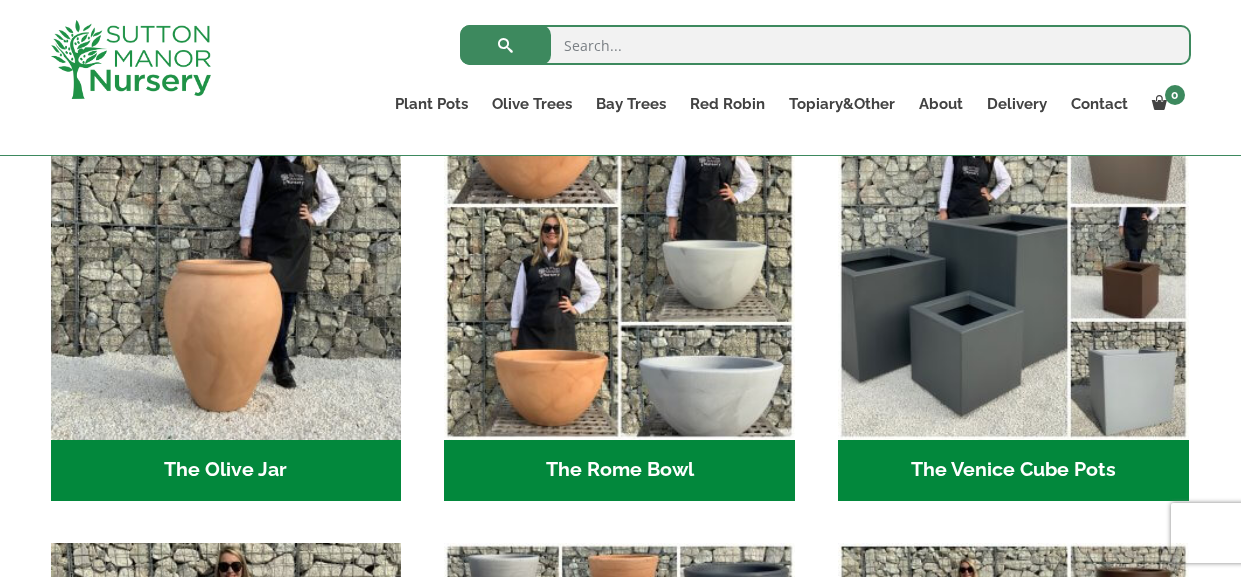 click on "The Olive Jar  (3)" at bounding box center (226, 471) 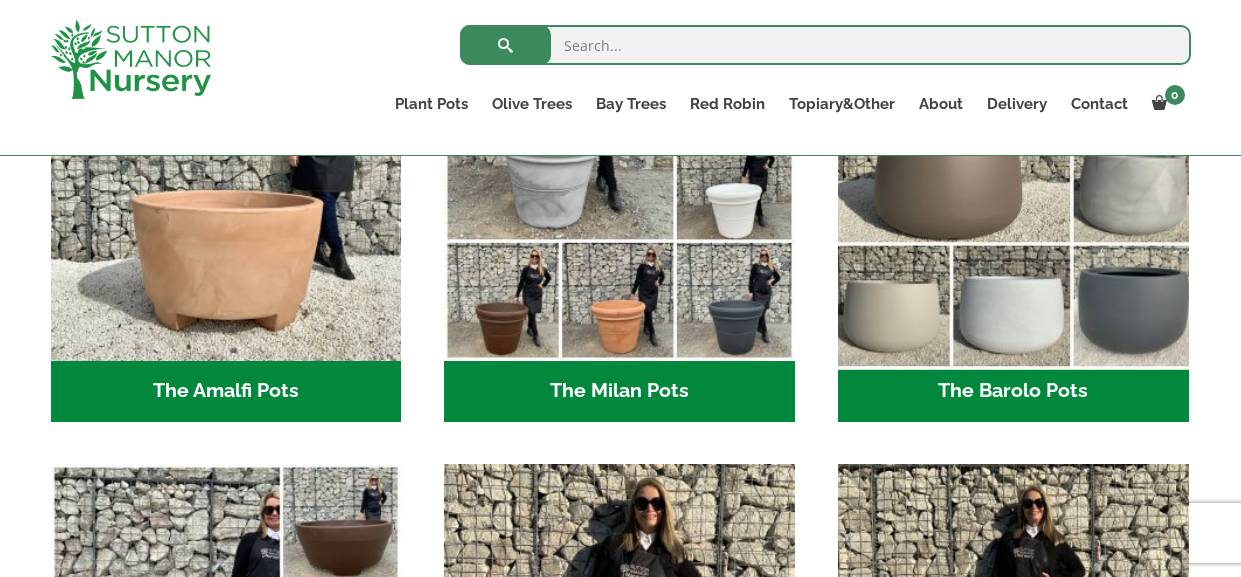 scroll, scrollTop: 697, scrollLeft: 0, axis: vertical 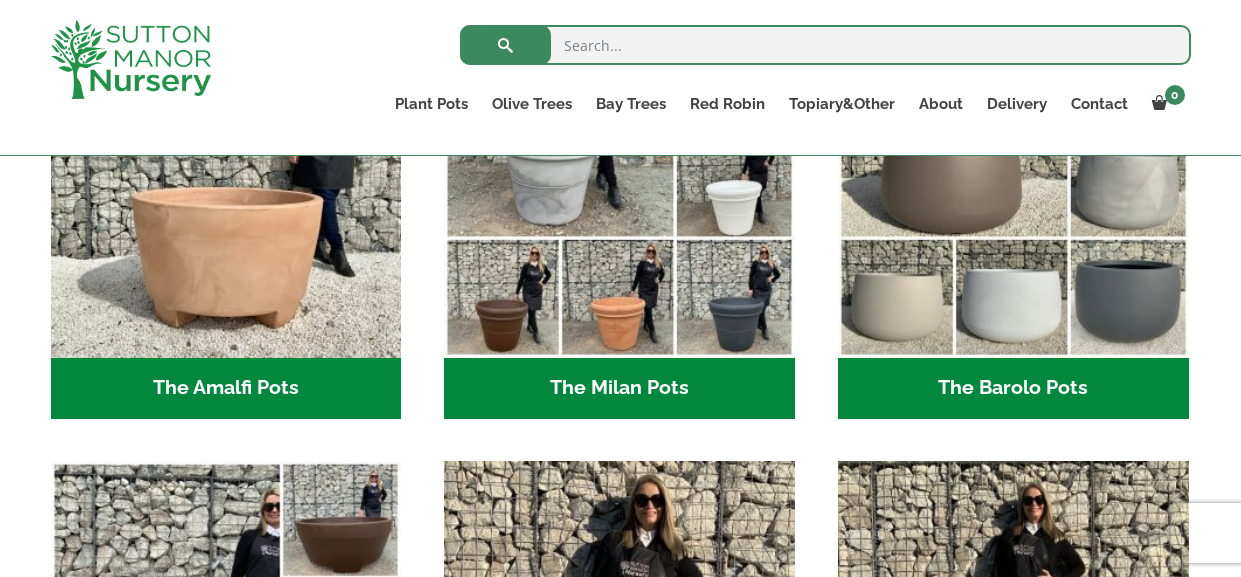 click on "The Barolo Pots  (36)" at bounding box center (1013, 389) 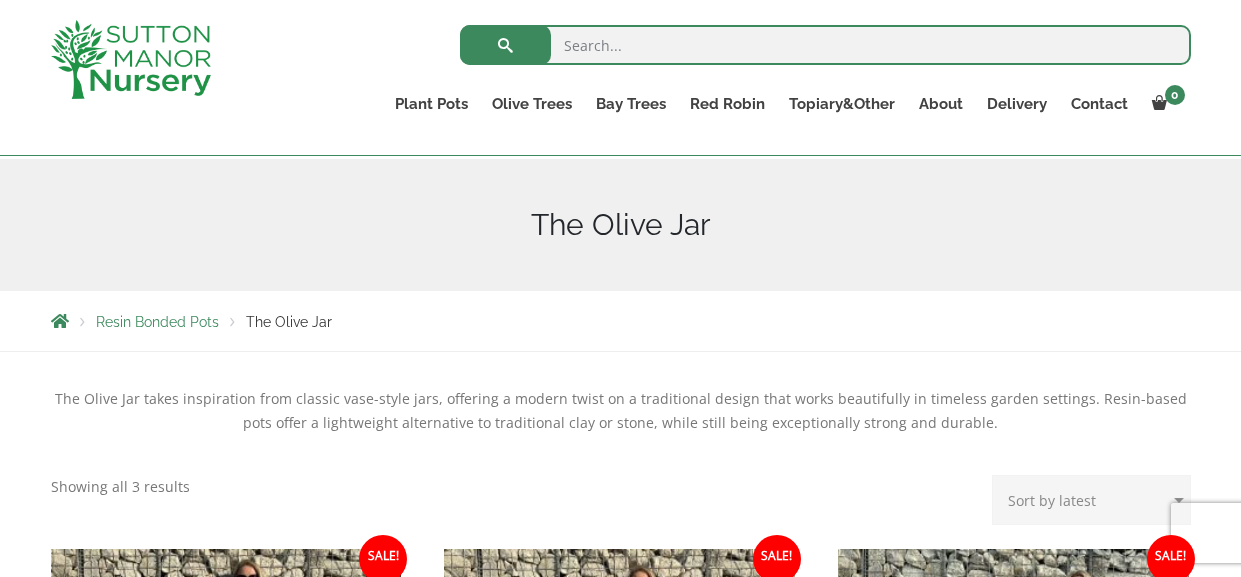 scroll, scrollTop: 715, scrollLeft: 0, axis: vertical 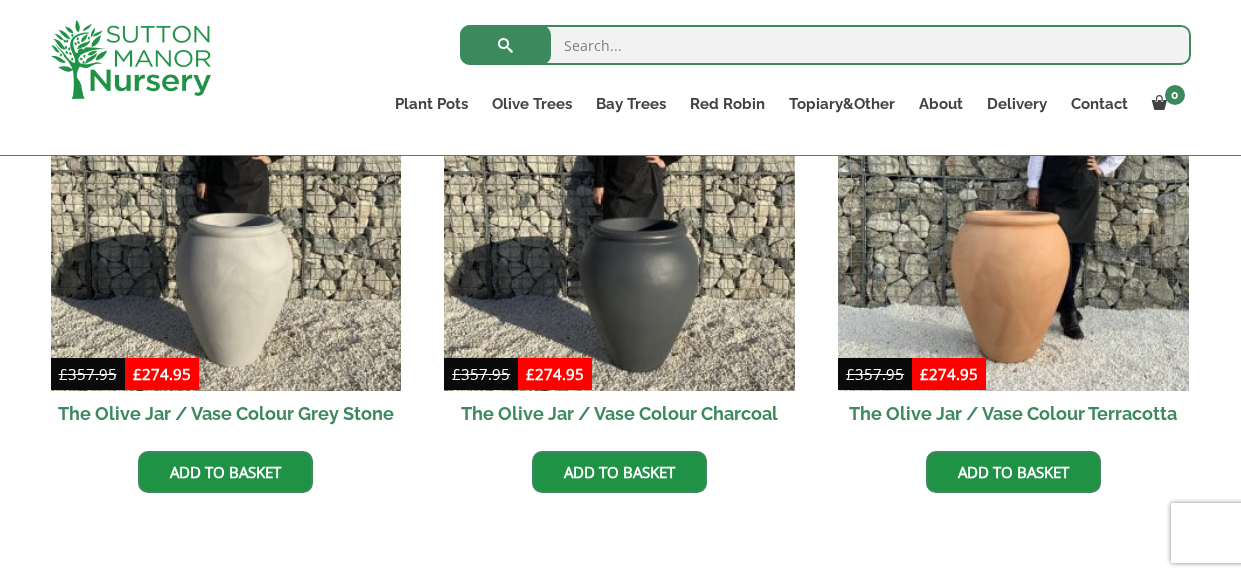 click on "Sale!
£ 357.95   Original price was: £357.95. £ 274.95 Current price is: £274.95.   (23% off)
The Olive Jar / Vase Colour Grey Stone  Add to basket
Sale!
£ 357.95   Original price was: £357.95. £ 274.95 Current price is: £274.95.   (23% off)
The Olive Jar / Vase Colour Charcoal  Add to basket
Sale!
£ 357.95   Original price was: £357.95. £ 274.95 Current price is: £274.95.   (23% off)
The Olive Jar / Vase Colour Terracotta  Add to basket" at bounding box center [621, 287] 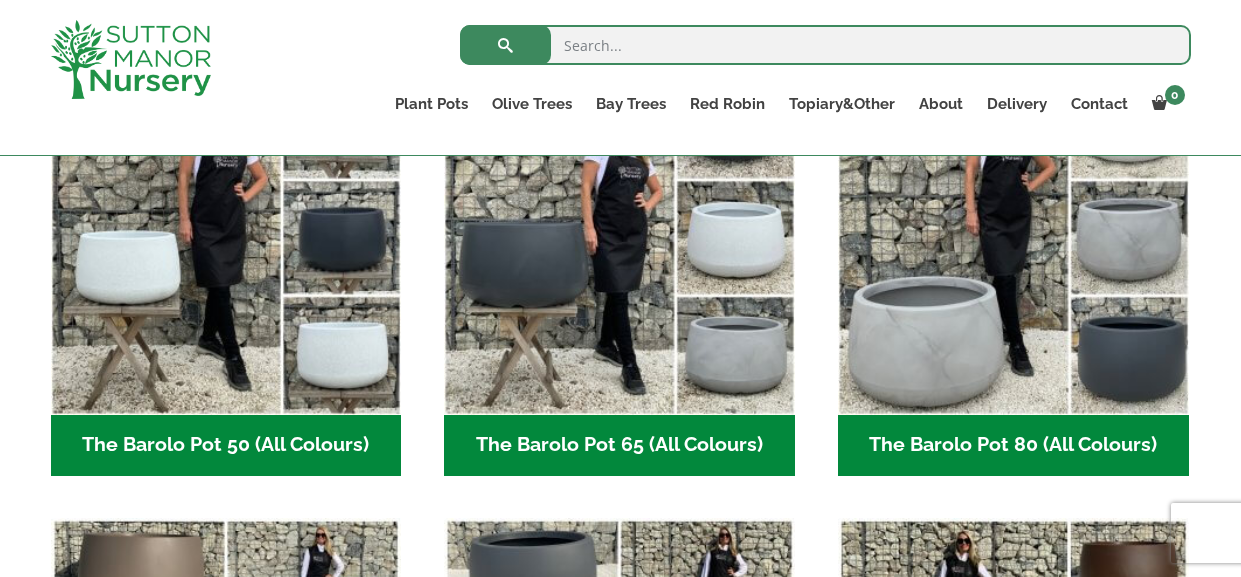 scroll, scrollTop: 627, scrollLeft: 0, axis: vertical 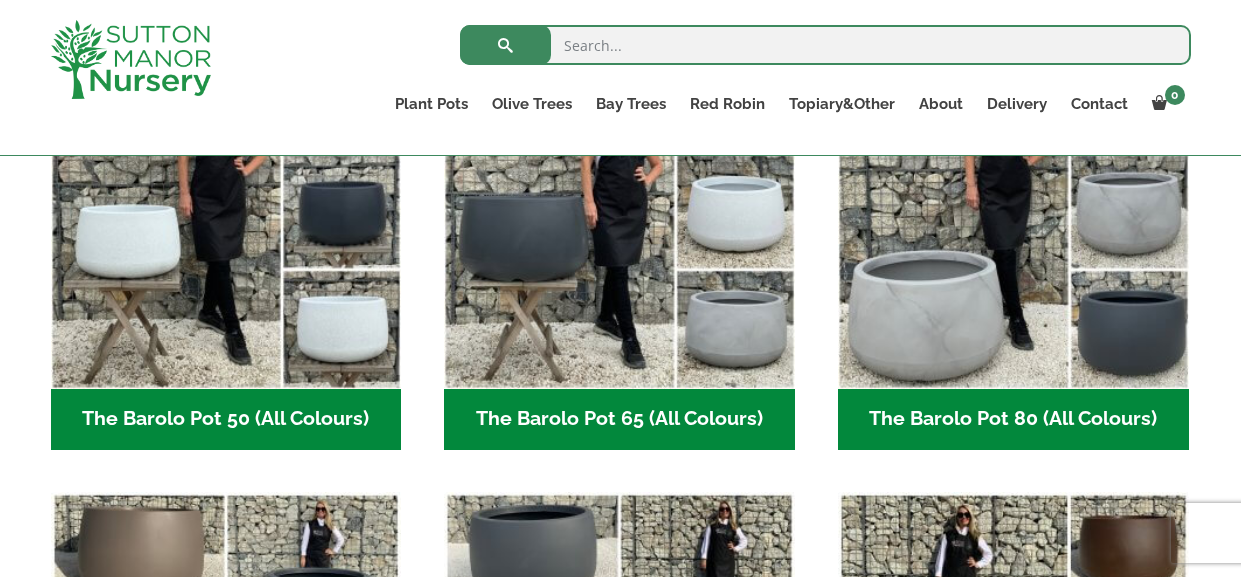 click on "The Barolo Pot 65 (All Colours)  (6)" at bounding box center [619, 420] 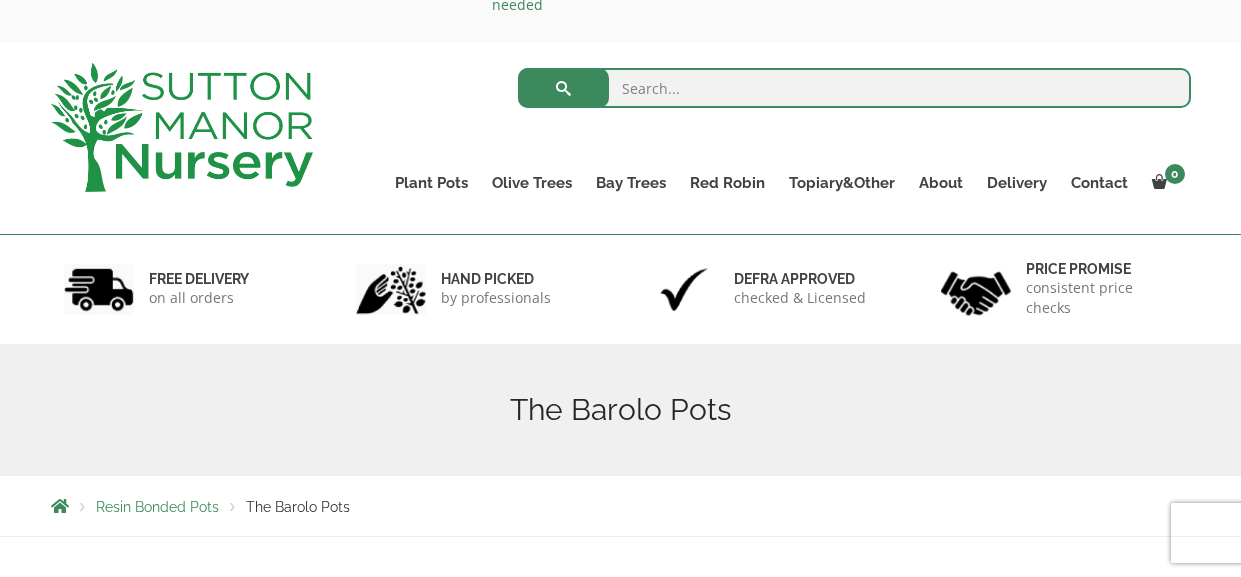 scroll, scrollTop: 23, scrollLeft: 0, axis: vertical 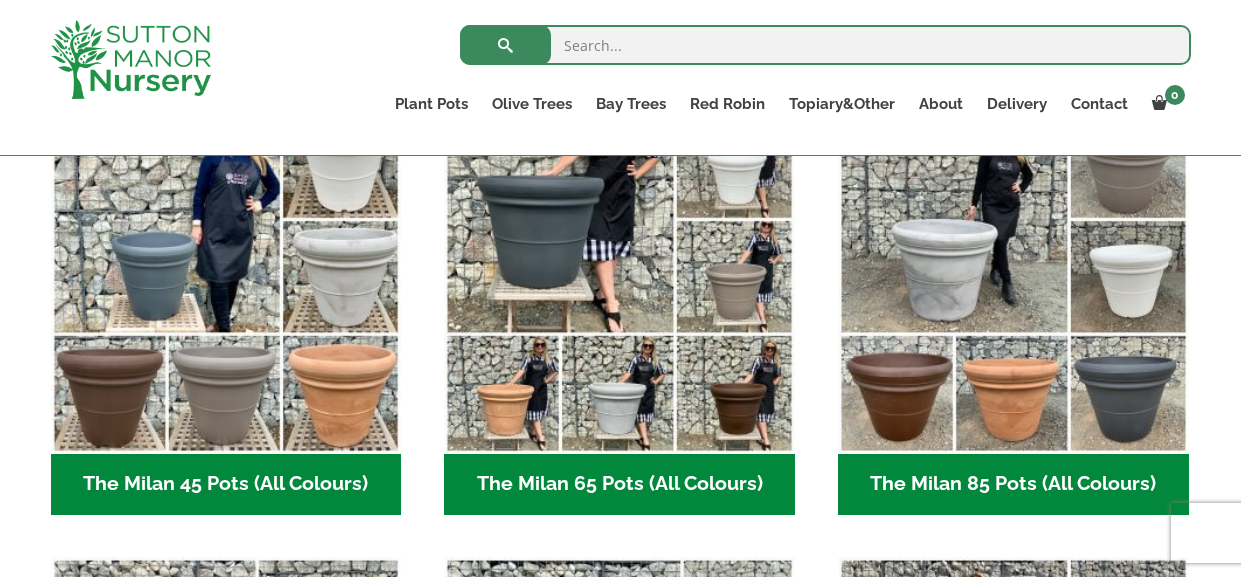 click on "The Milan 65 Pots (All Colours)  (6)" at bounding box center (619, 485) 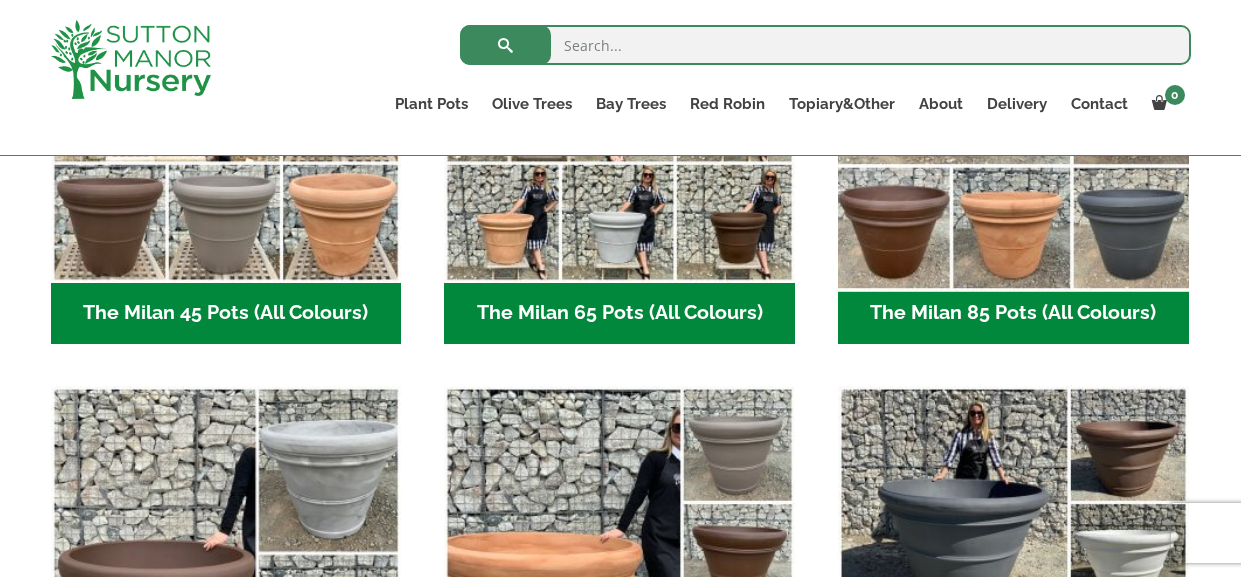 scroll, scrollTop: 719, scrollLeft: 0, axis: vertical 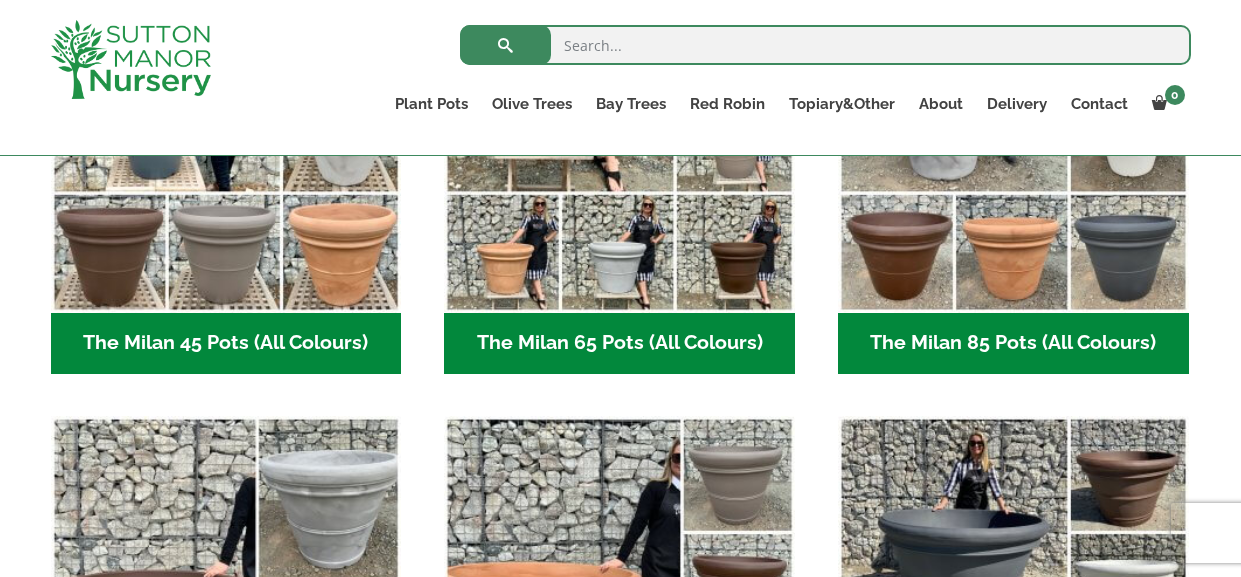 click on "The Milan 85 Pots (All Colours)  (6)" at bounding box center [1013, 344] 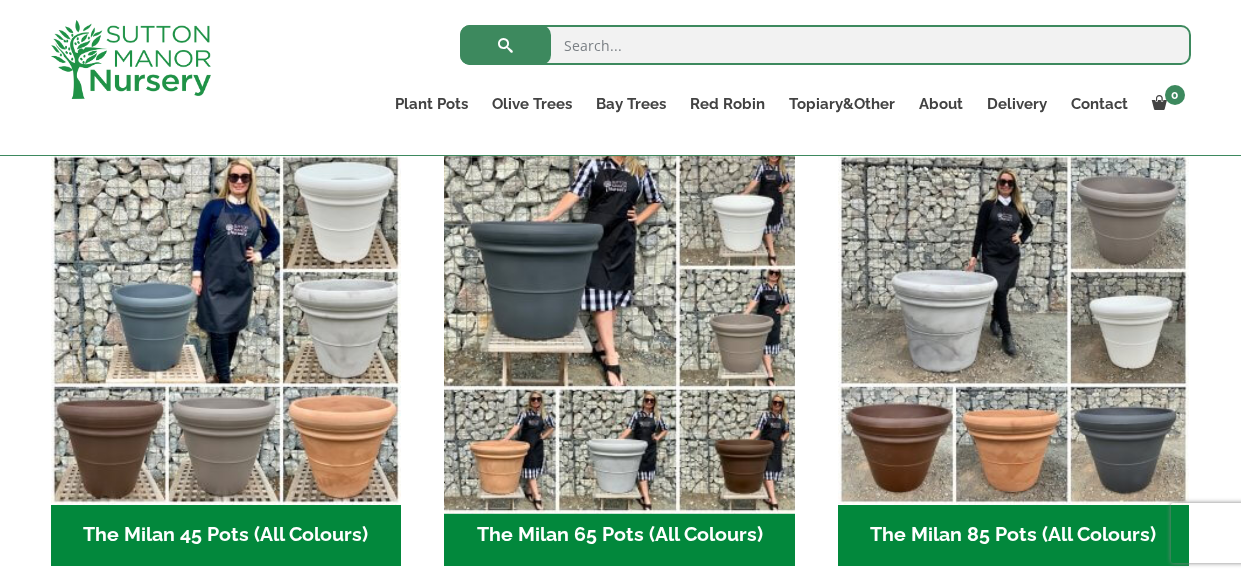 scroll, scrollTop: 537, scrollLeft: 0, axis: vertical 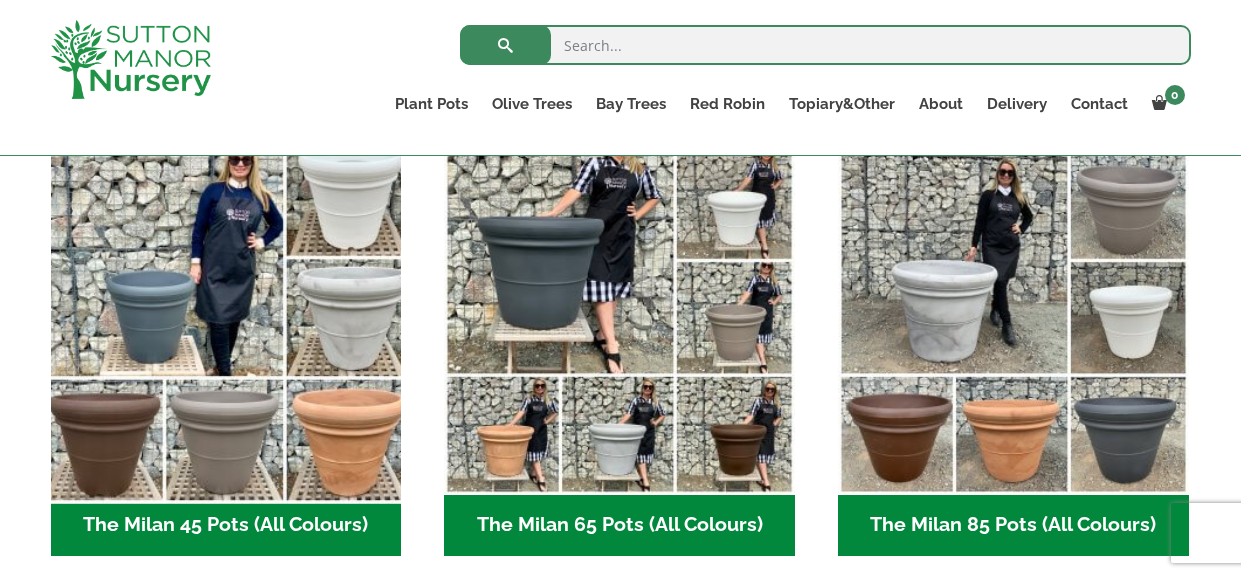 click at bounding box center (226, 319) 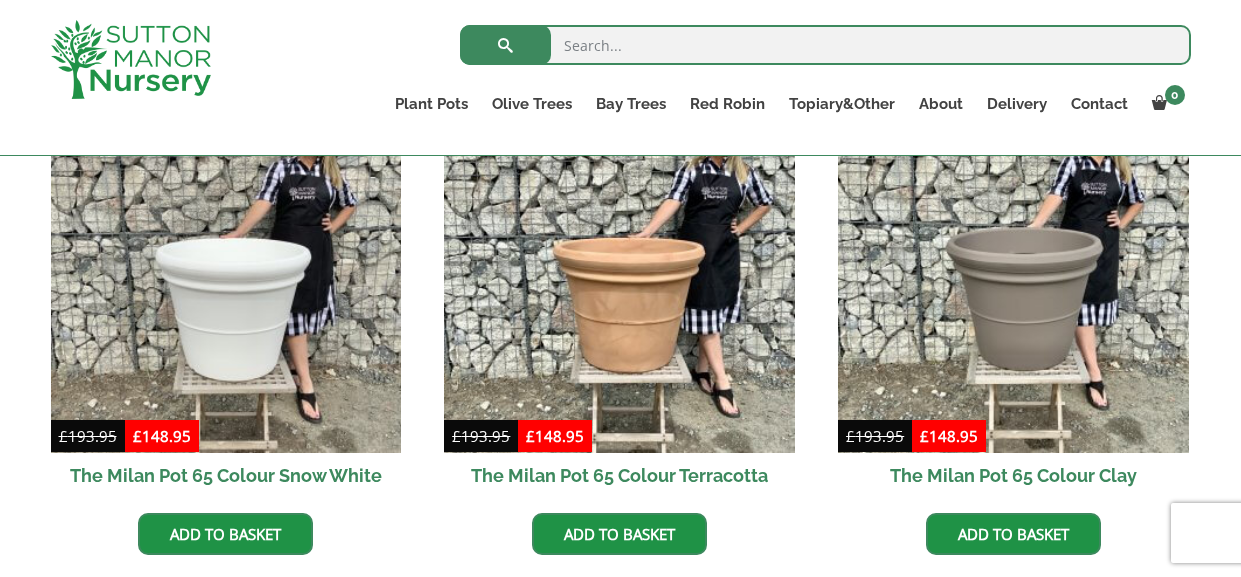 scroll, scrollTop: 580, scrollLeft: 0, axis: vertical 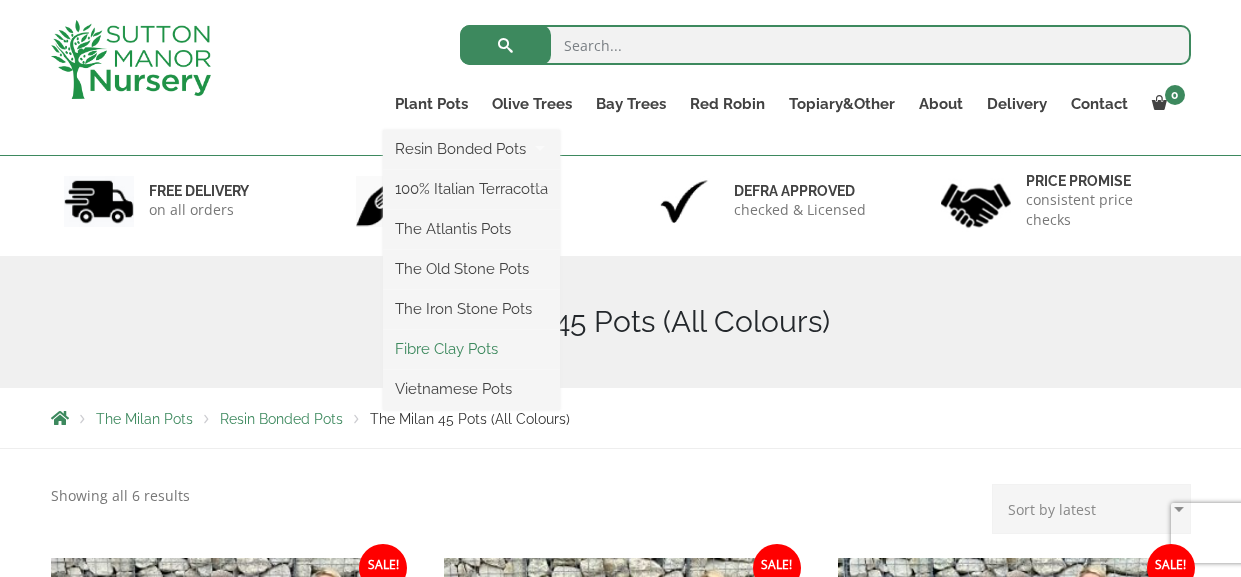 click on "Fibre Clay Pots" at bounding box center [471, 349] 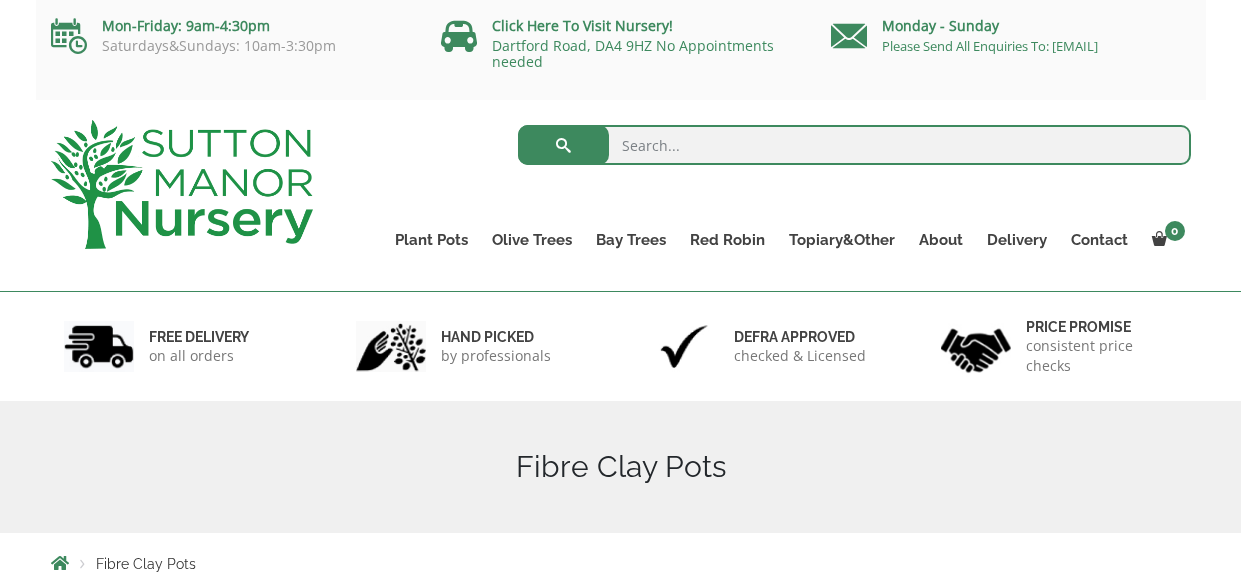 scroll, scrollTop: 754, scrollLeft: 0, axis: vertical 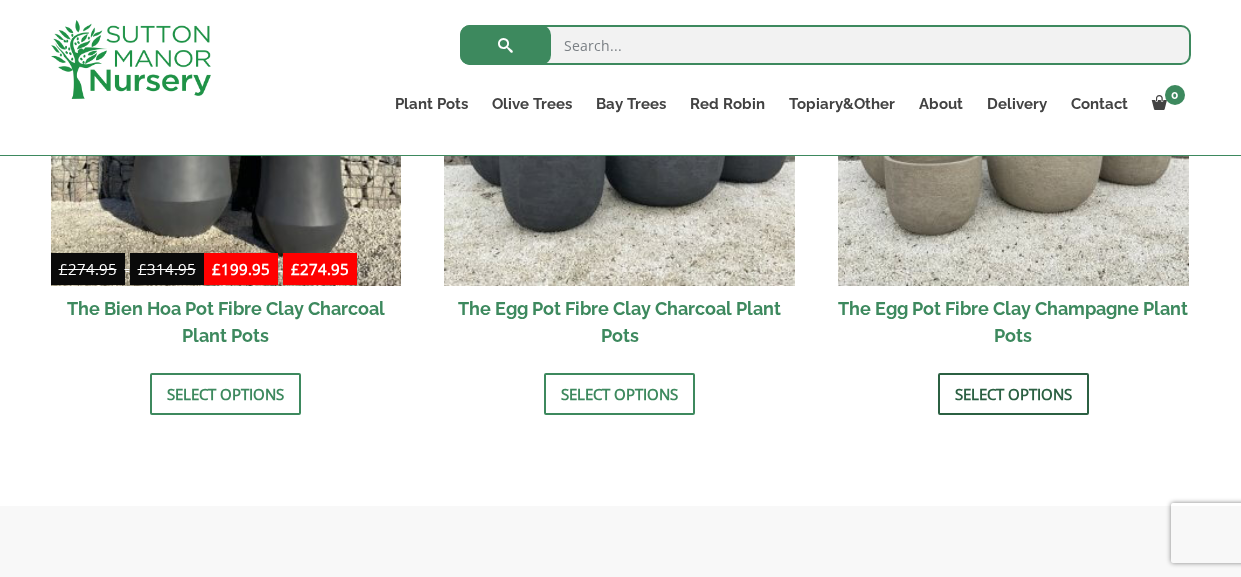 click on "Select options" at bounding box center [1013, 394] 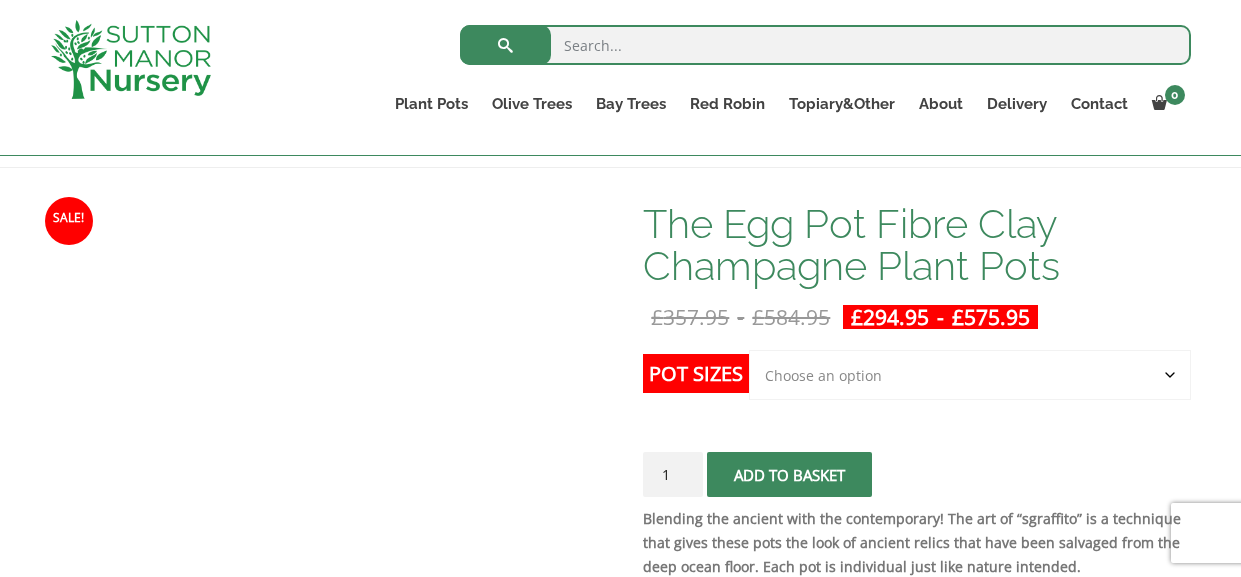 scroll, scrollTop: 345, scrollLeft: 0, axis: vertical 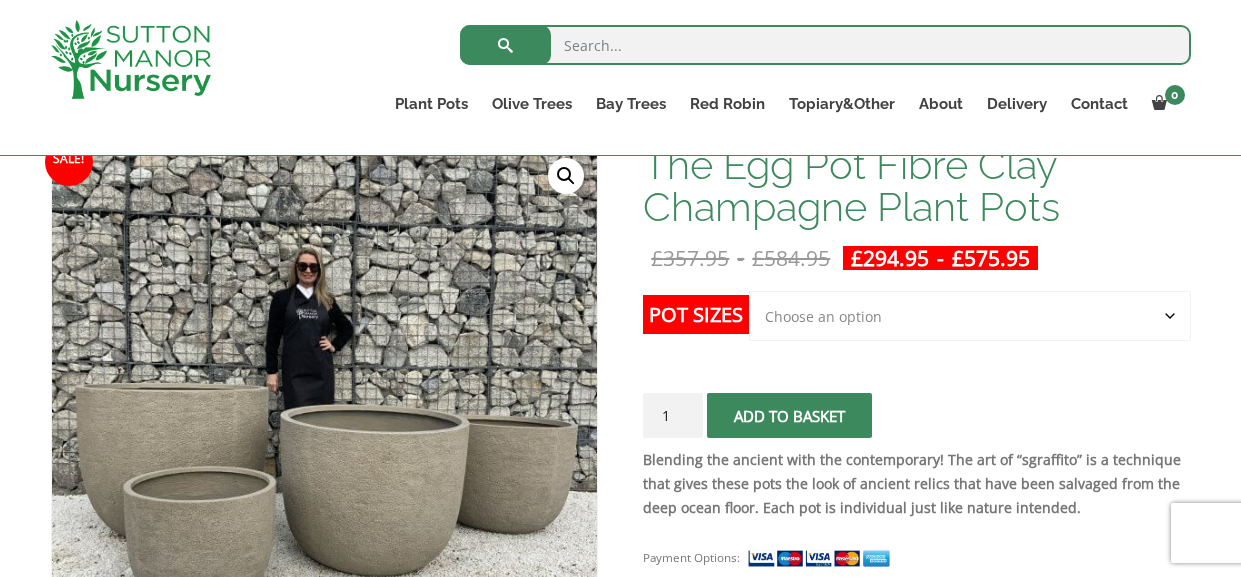 click on "Choose an option Click here to buy the 5th To Largest Pot In The Picture Click here to buy the 3rd To Largest Pot In The Picture Click here to buy the 2nd To Largest Pot In The Picture Click here to buy The Largest Pot In The Picture" 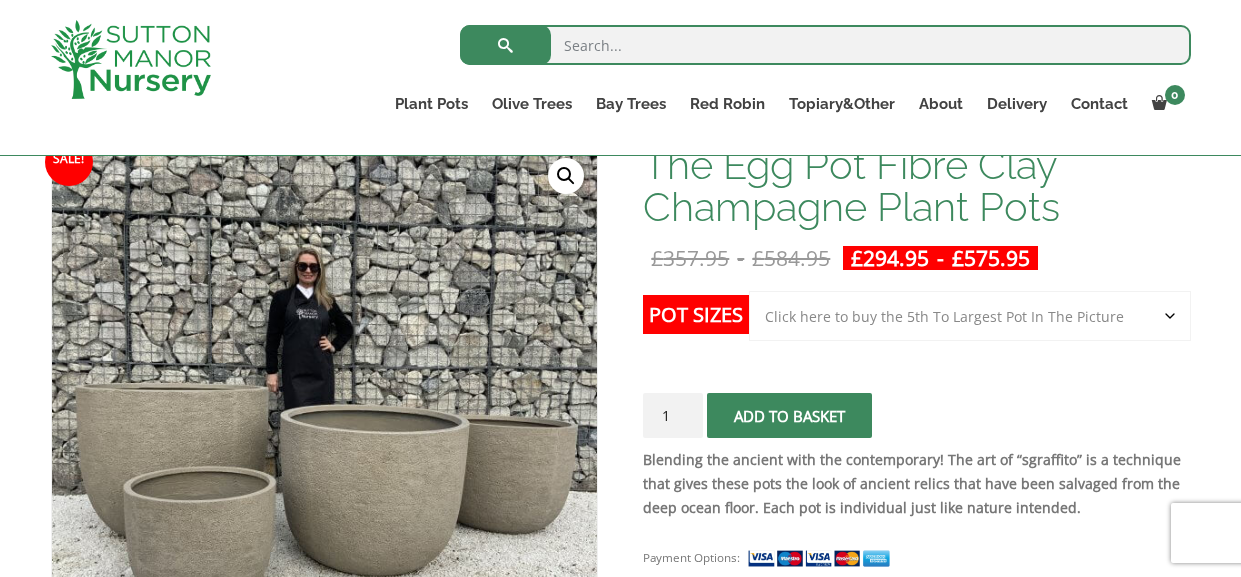 click on "Choose an option Click here to buy the 5th To Largest Pot In The Picture Click here to buy the 3rd To Largest Pot In The Picture Click here to buy the 2nd To Largest Pot In The Picture Click here to buy The Largest Pot In The Picture" 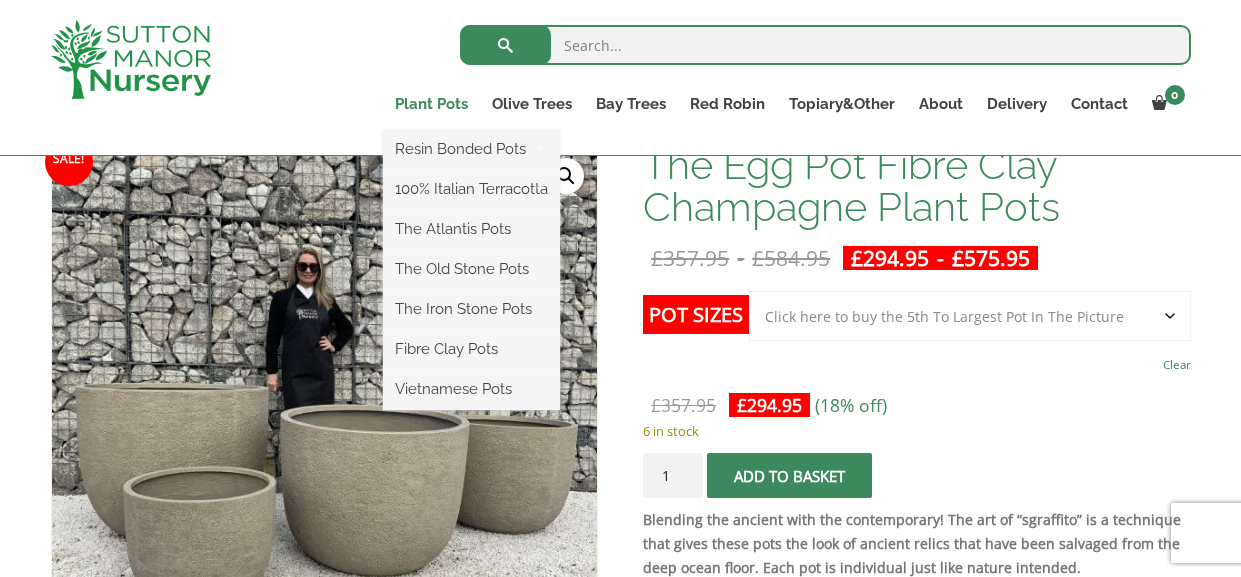 click on "Plant Pots" at bounding box center (431, 104) 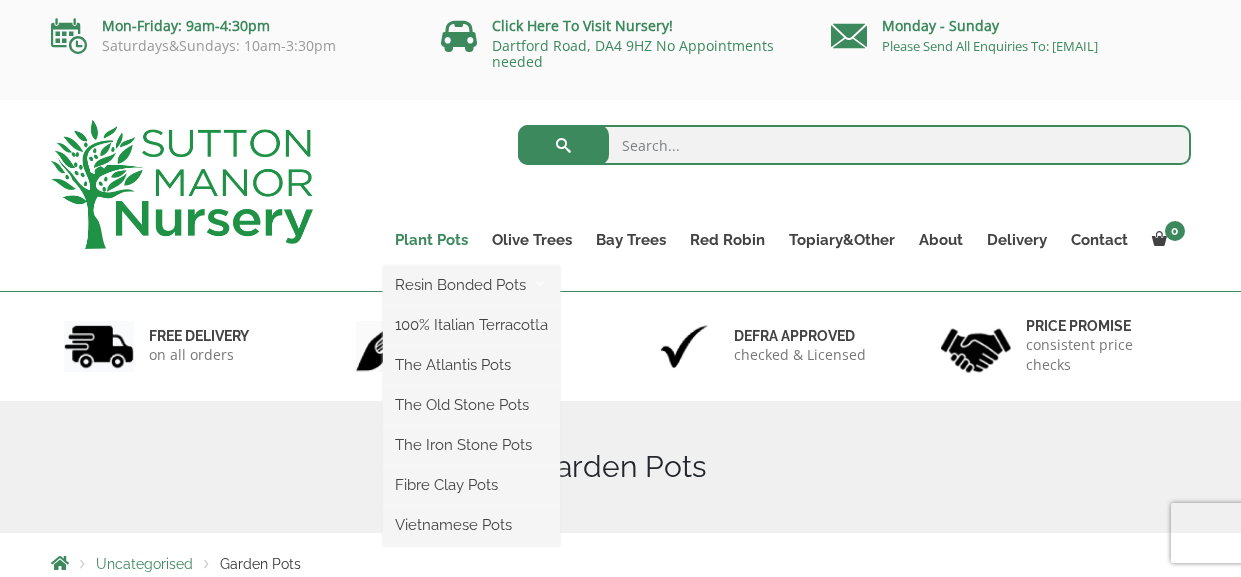 scroll, scrollTop: 0, scrollLeft: 0, axis: both 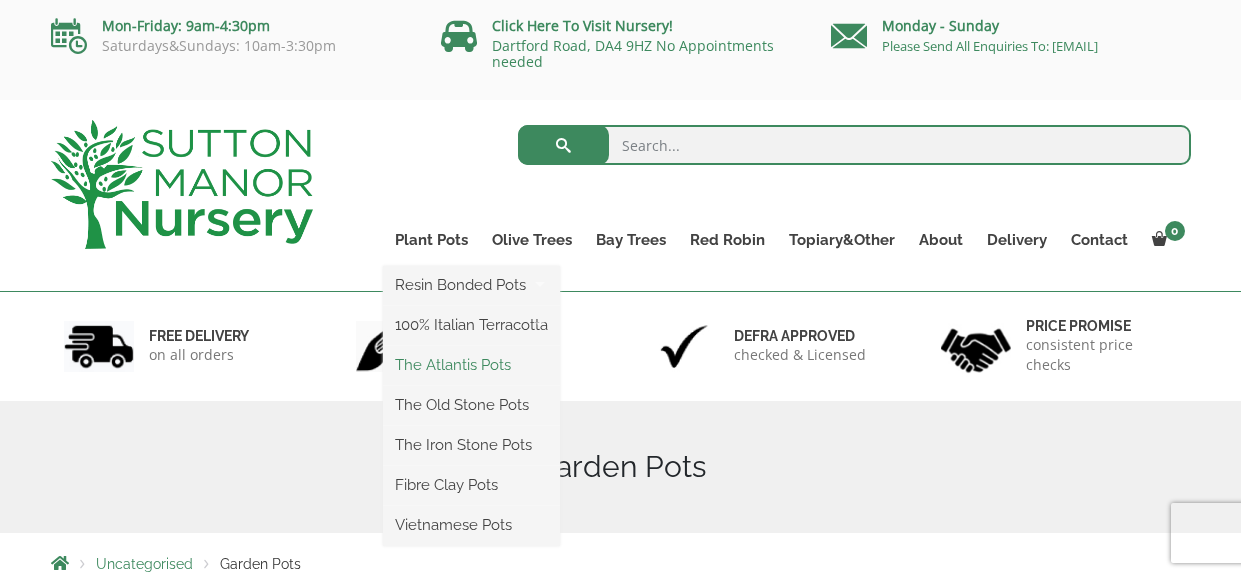 click on "The Atlantis Pots" at bounding box center (471, 365) 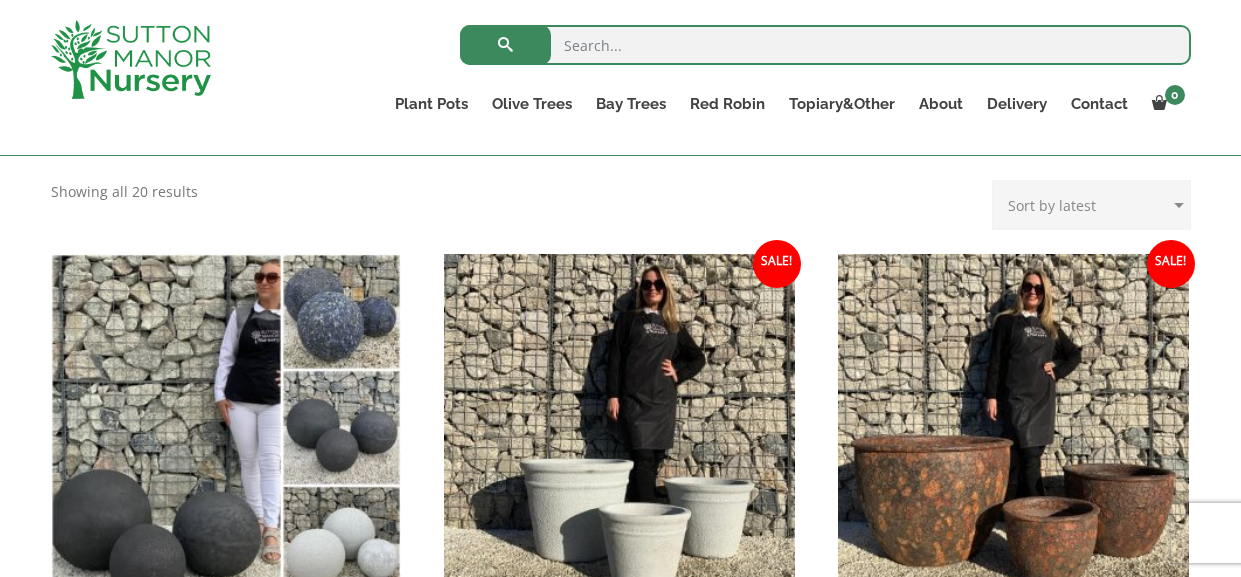 scroll, scrollTop: 665, scrollLeft: 0, axis: vertical 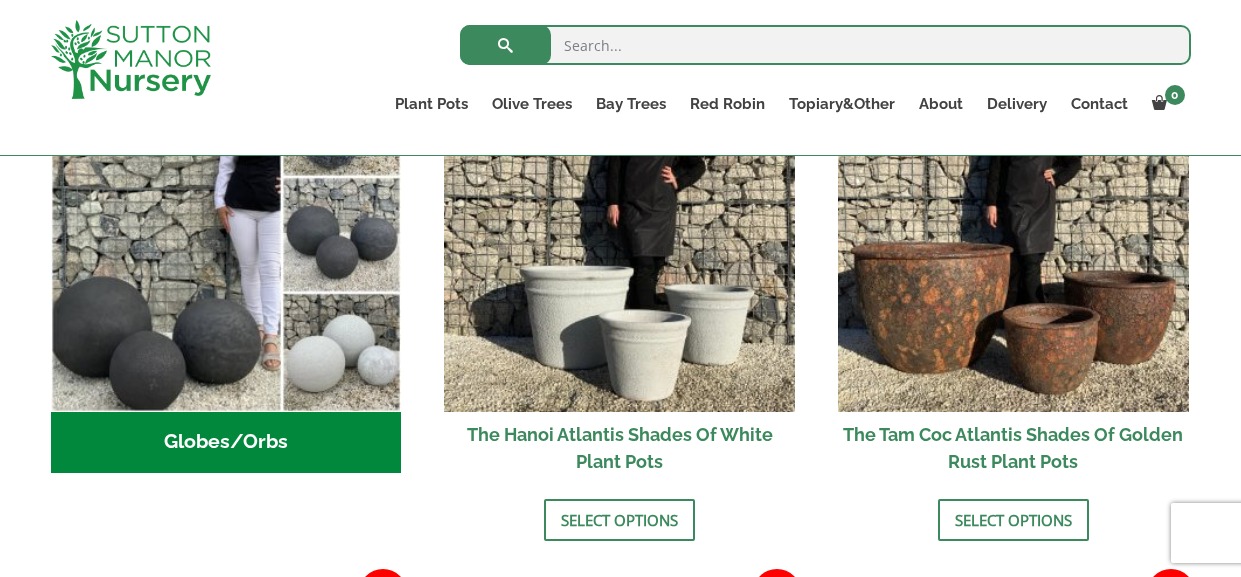 click on "Globes/Orbs  (3)" at bounding box center [226, 443] 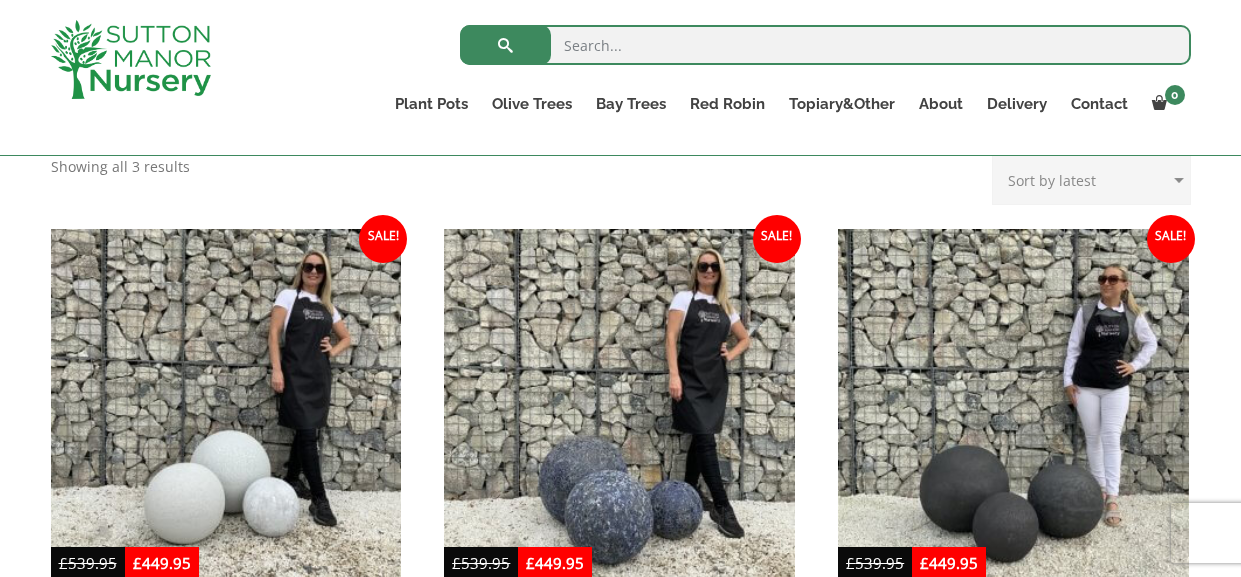 scroll, scrollTop: 486, scrollLeft: 0, axis: vertical 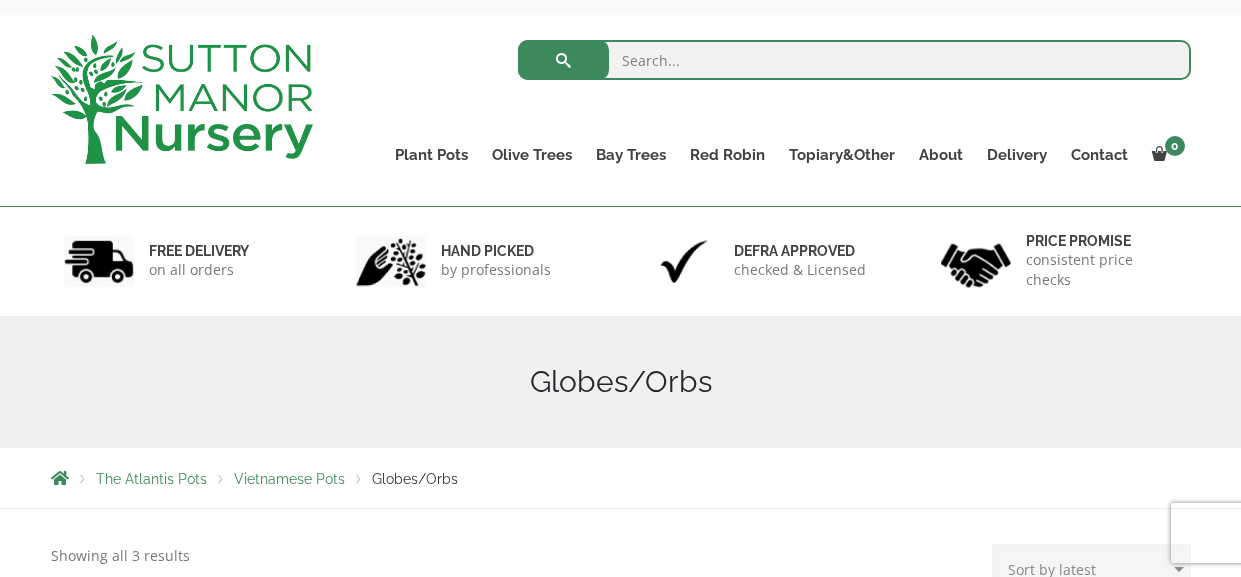 click on "The Atlantis Pots" at bounding box center [151, 479] 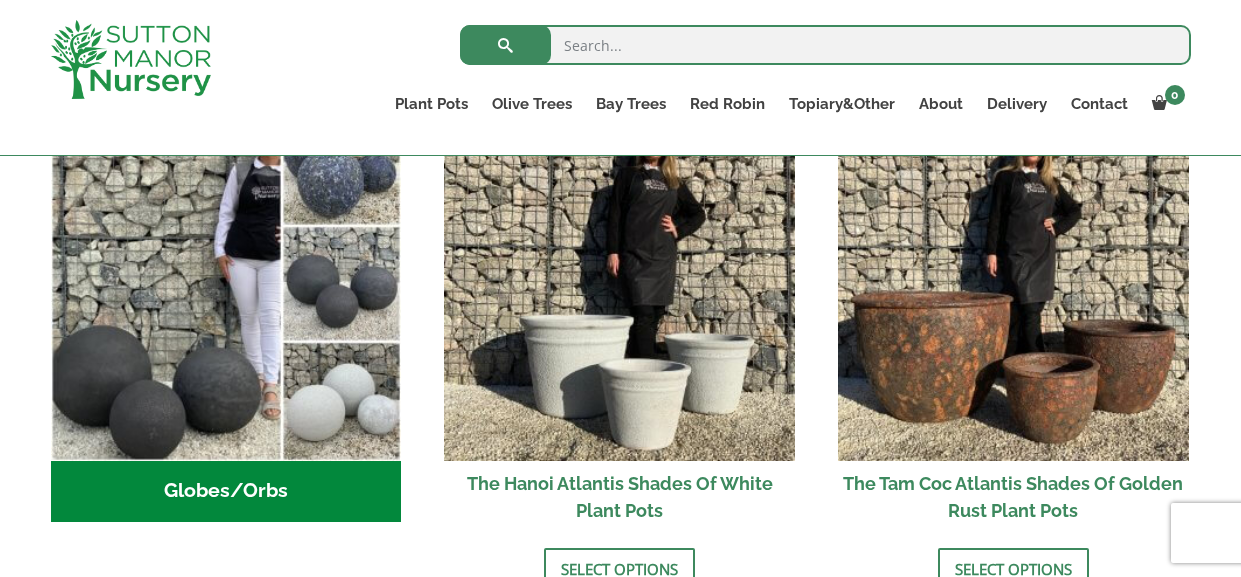 scroll, scrollTop: 755, scrollLeft: 0, axis: vertical 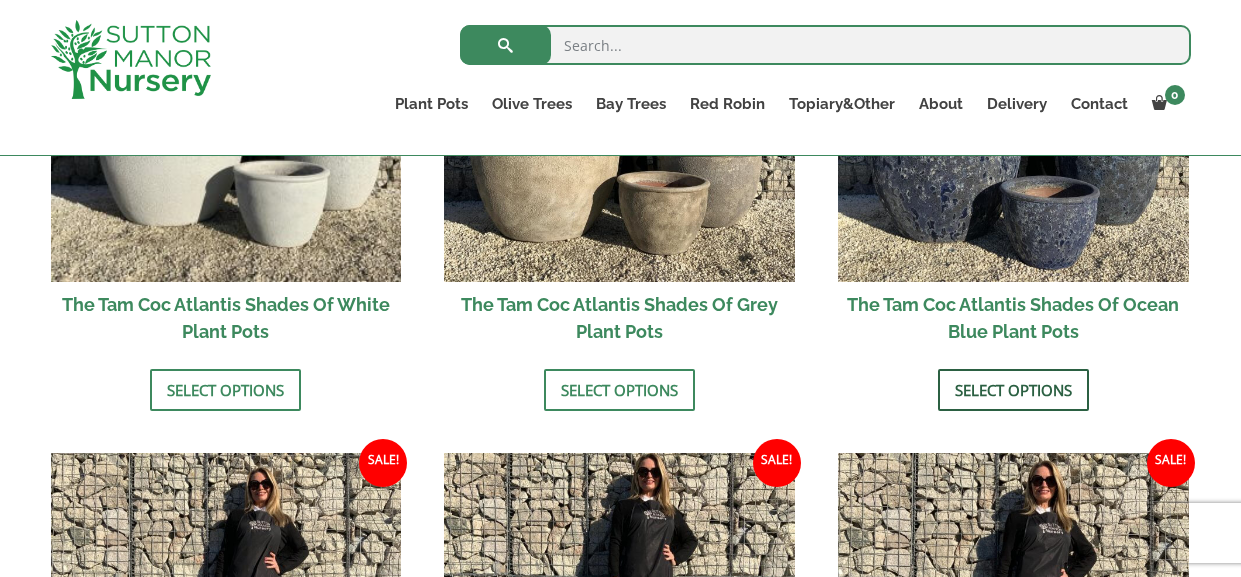 click on "Select options" at bounding box center (1013, 390) 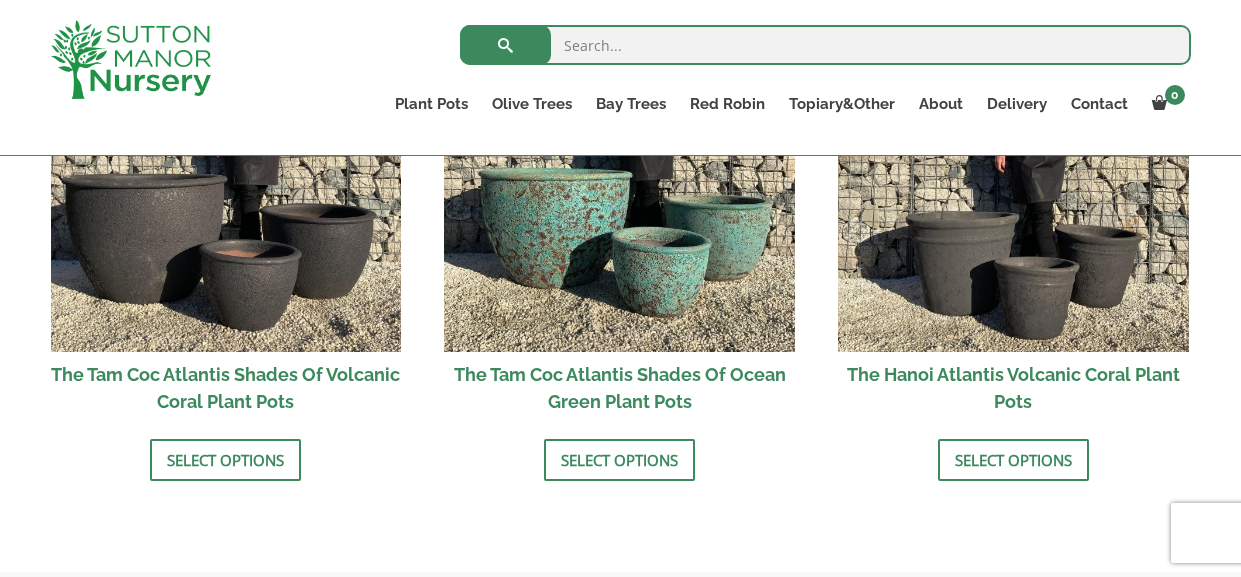 scroll, scrollTop: 1878, scrollLeft: 0, axis: vertical 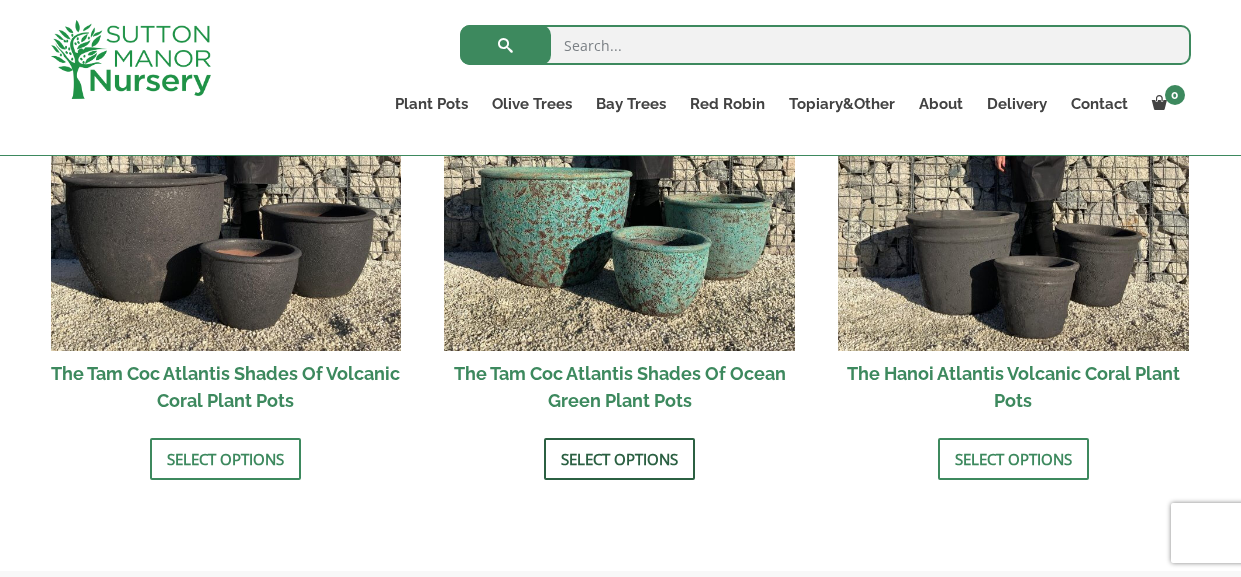 click on "Select options" at bounding box center (619, 459) 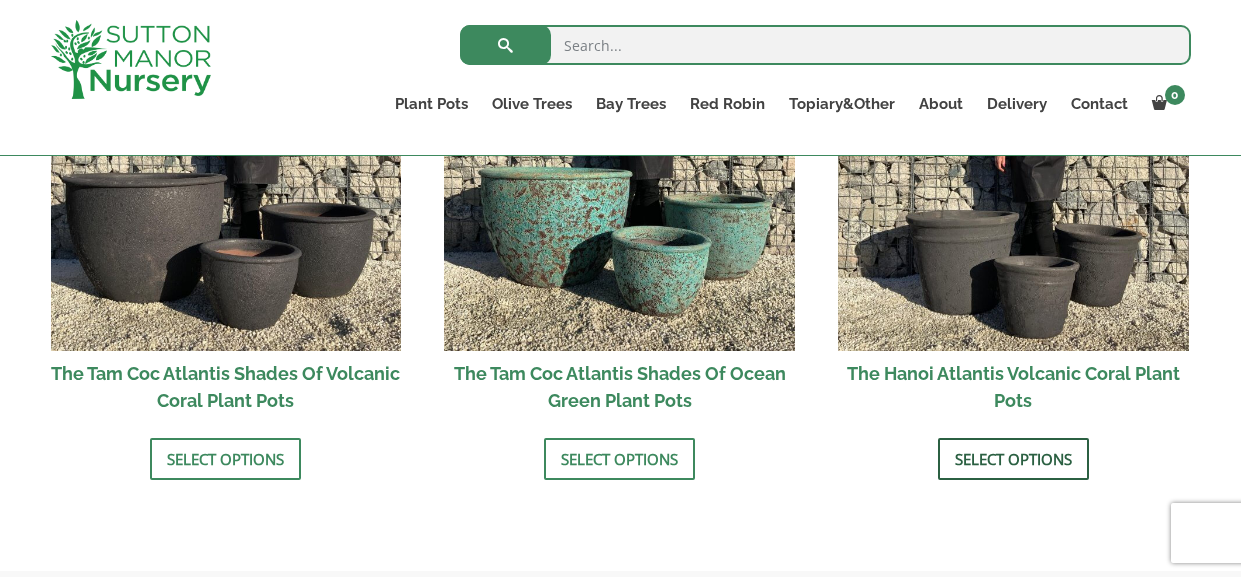 click on "Select options" at bounding box center (1013, 459) 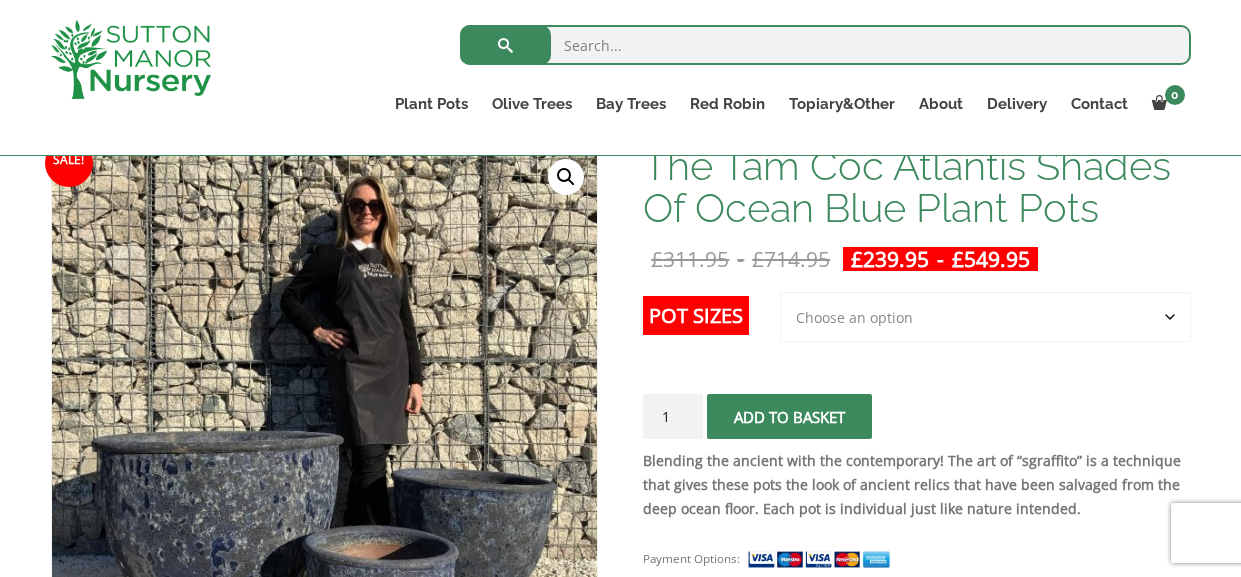 scroll, scrollTop: 322, scrollLeft: 0, axis: vertical 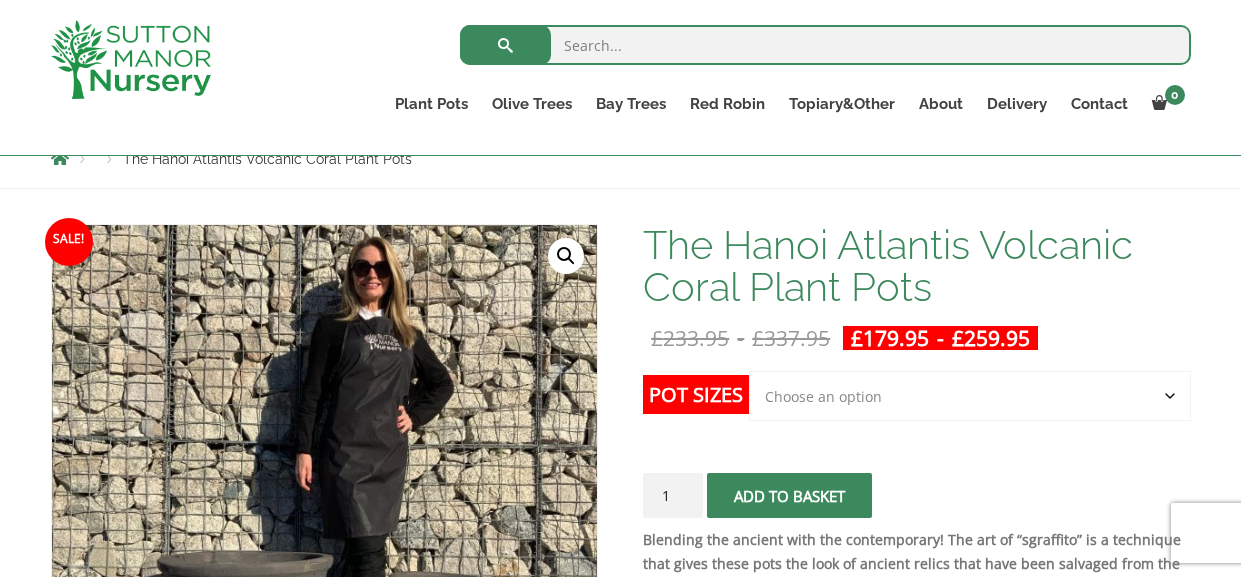 click on "Choose an option Click here to buy the 3rd to Largest Pot In The Picture Click here to buy the 2nd to Largest Pot In The Picture Click here to buy the Largest pot In The Picture" 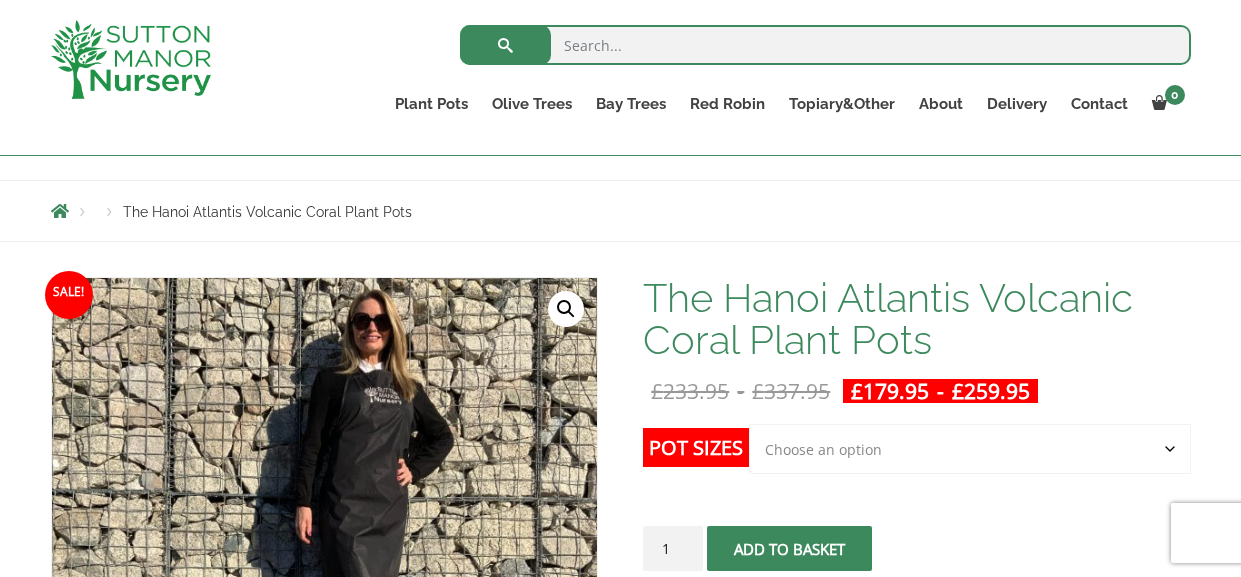 scroll, scrollTop: 183, scrollLeft: 0, axis: vertical 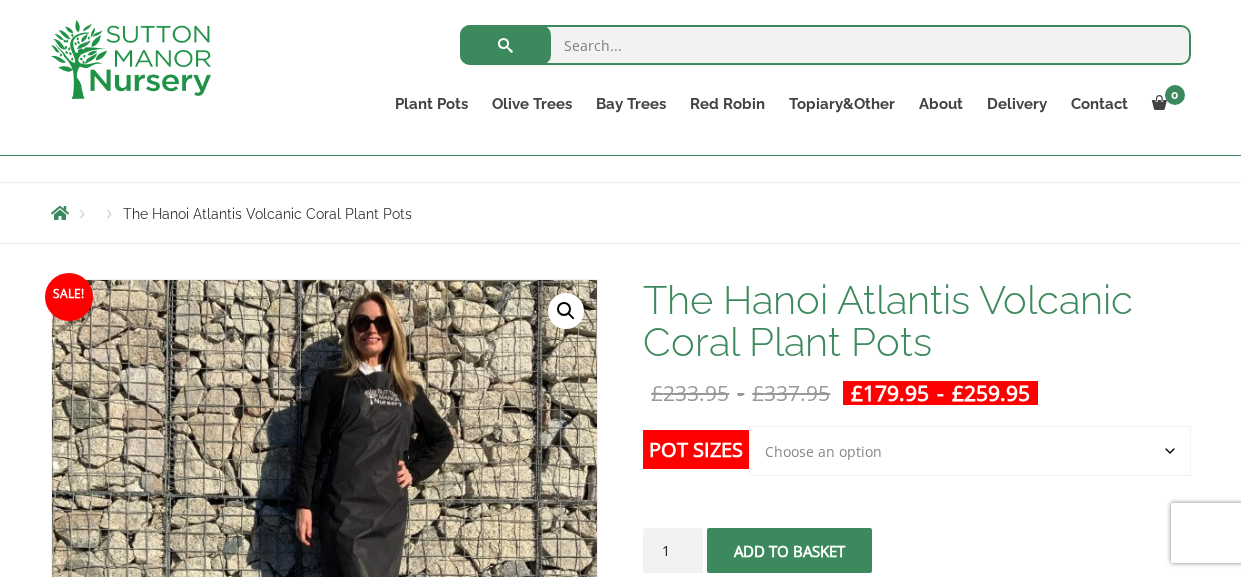 click on "Choose an option Click here to buy the 3rd to Largest Pot In The Picture Click here to buy the 2nd to Largest Pot In The Picture Click here to buy the Largest pot In The Picture" 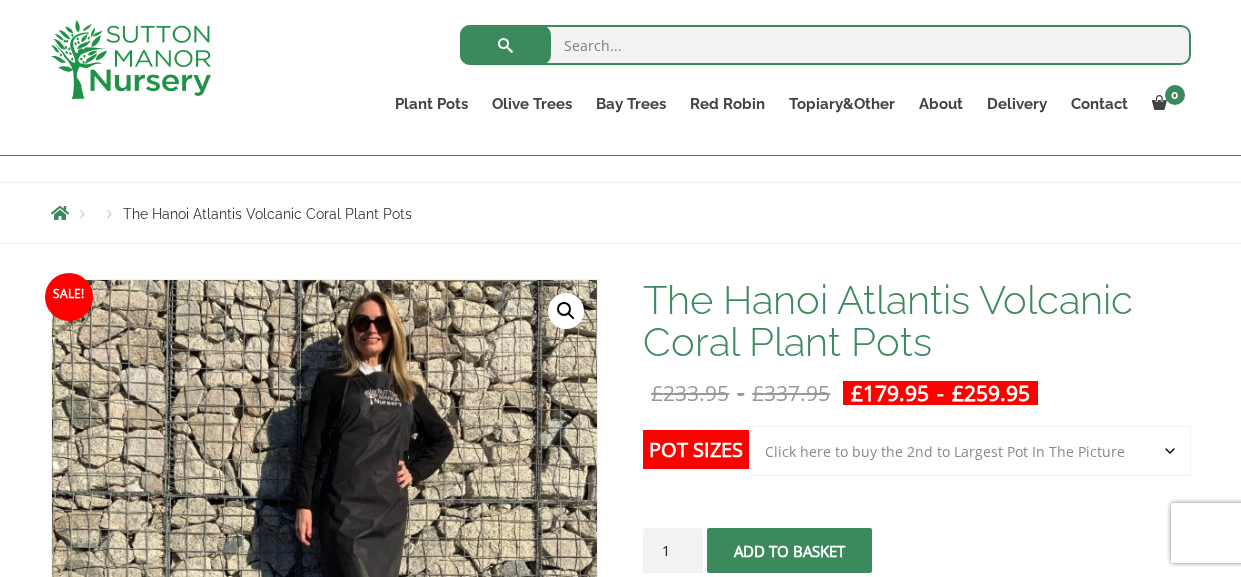 click on "Choose an option Click here to buy the 3rd to Largest Pot In The Picture Click here to buy the 2nd to Largest Pot In The Picture Click here to buy the Largest pot In The Picture" 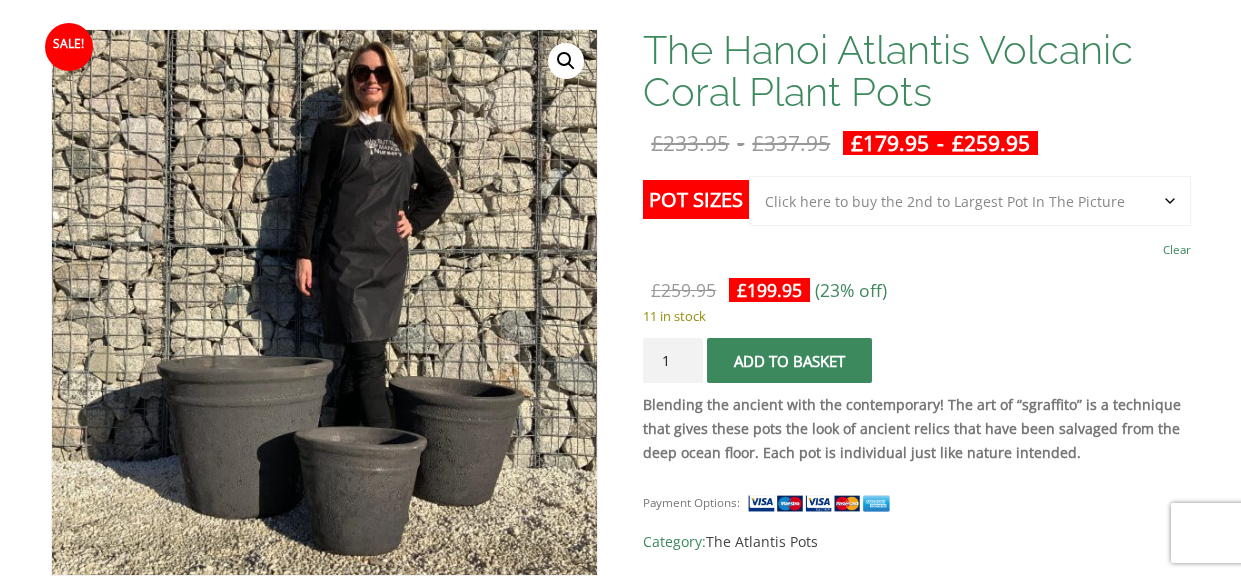 scroll, scrollTop: 0, scrollLeft: 0, axis: both 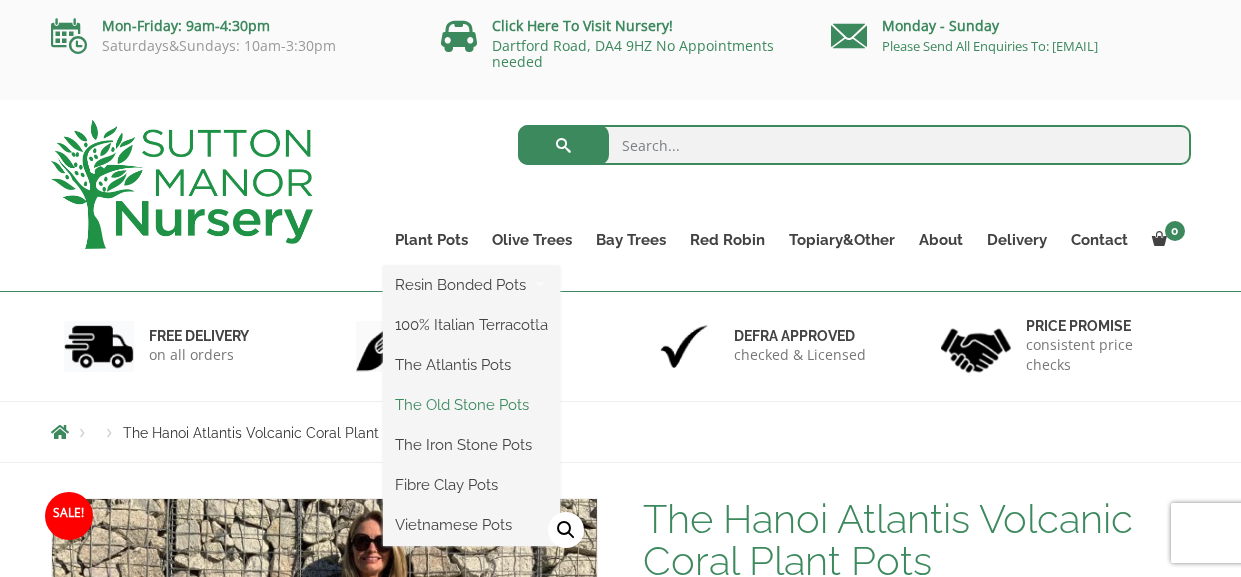 click on "The Old Stone Pots" at bounding box center [471, 405] 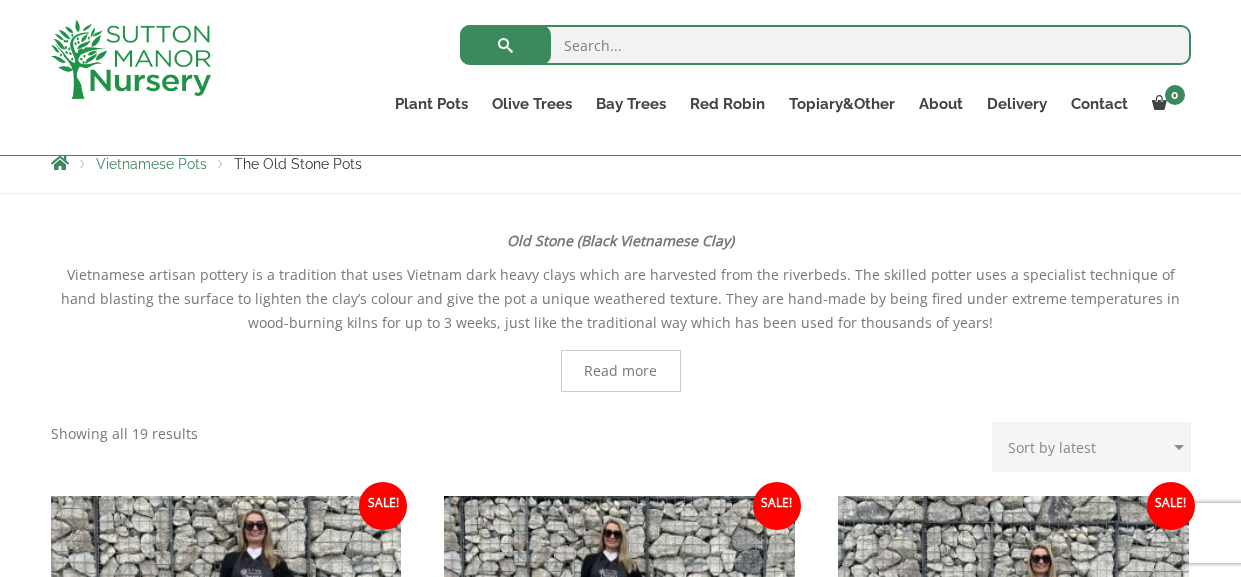 scroll, scrollTop: 533, scrollLeft: 0, axis: vertical 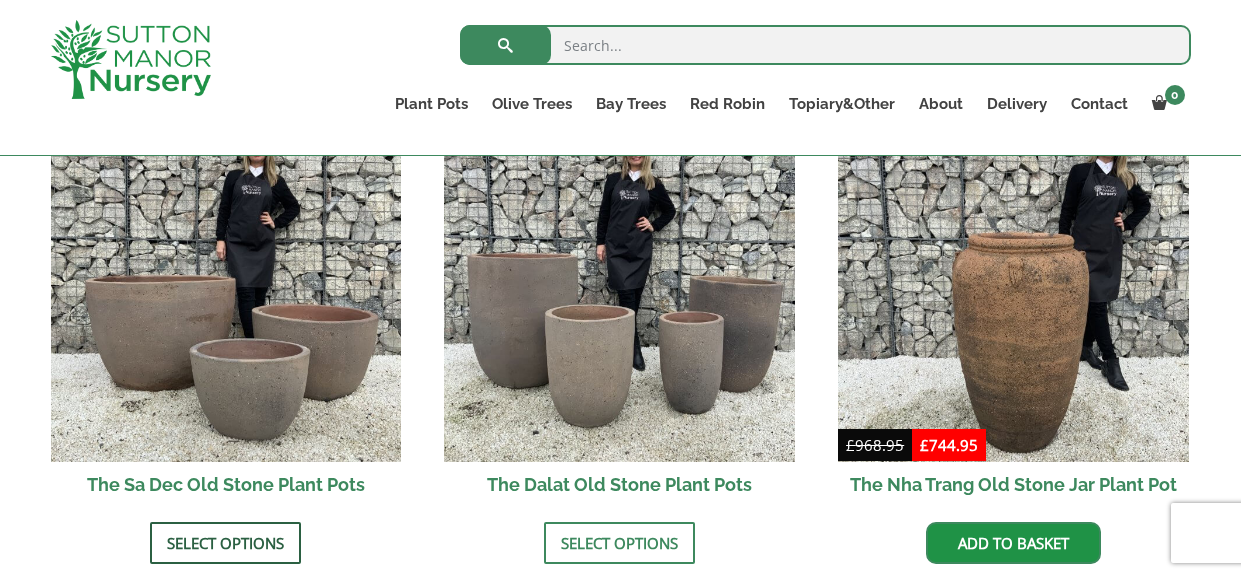 click on "Select options" at bounding box center (225, 543) 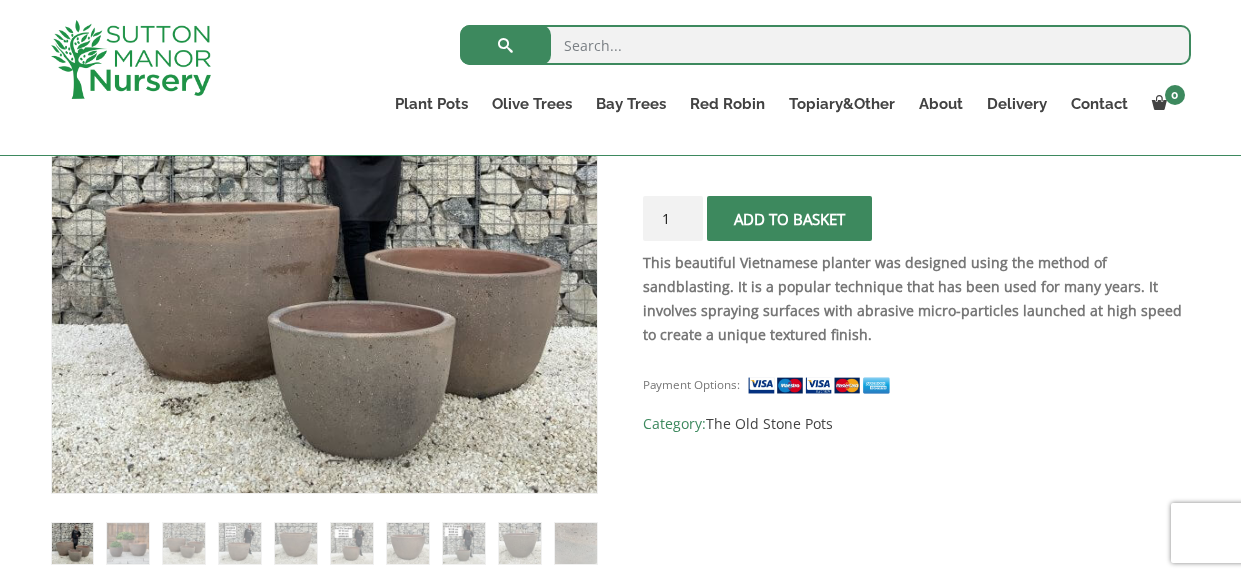 scroll, scrollTop: 324, scrollLeft: 0, axis: vertical 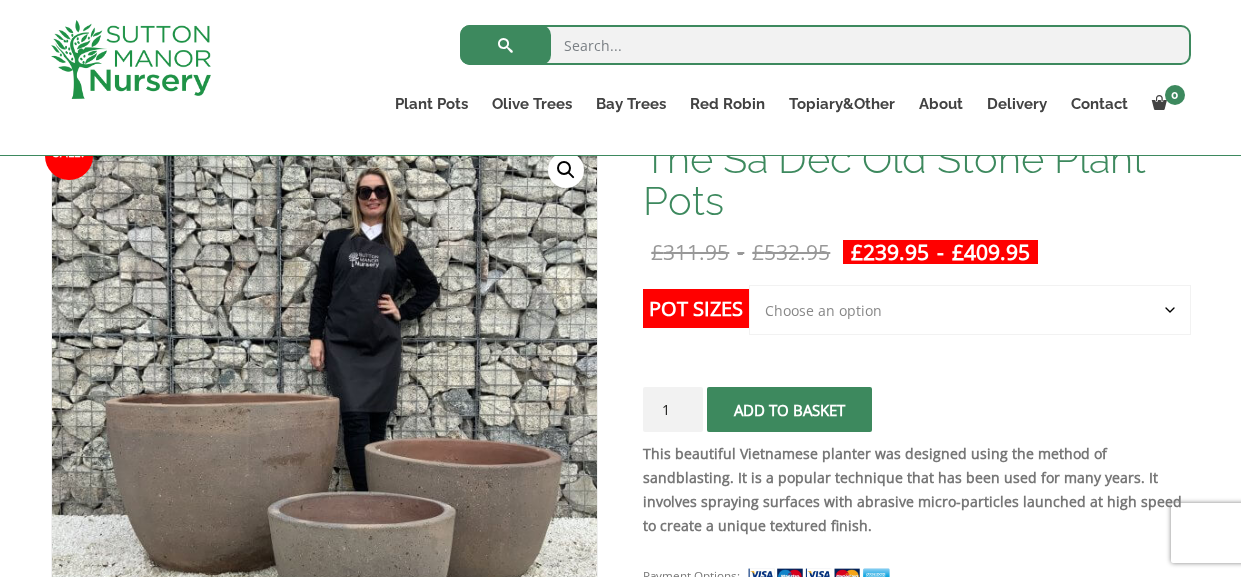 click on "Choose an option Click here to buy the 3rd to Largest Pot In The Picture Click here to buy the 2nd to Largest Pot In The Picture Click here to buy the Largest pot In The Picture" 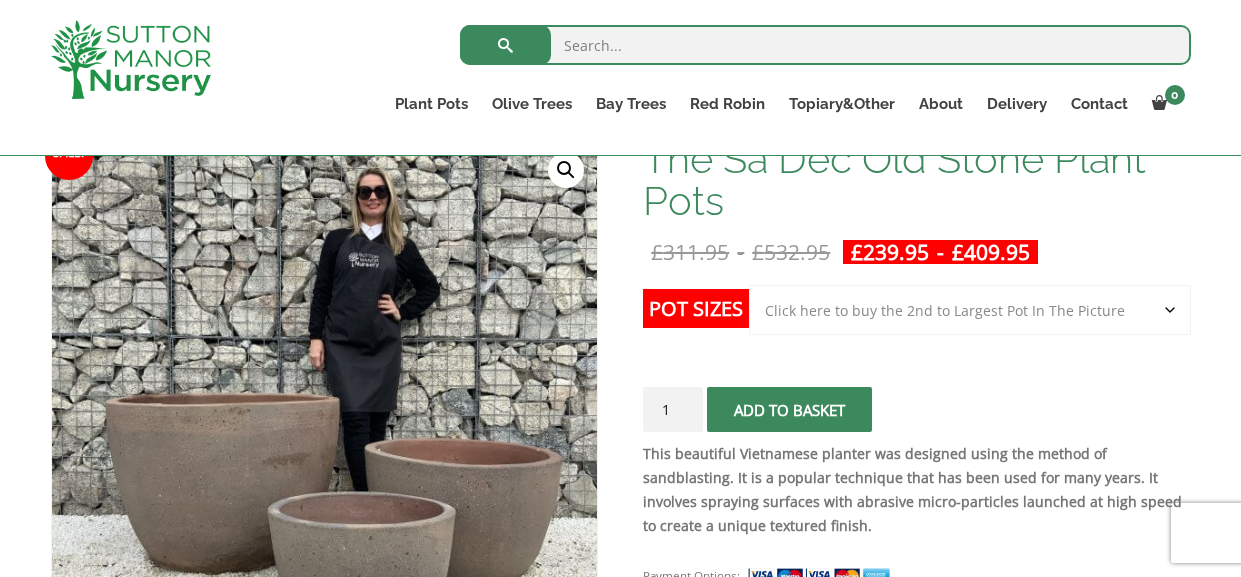 click on "Choose an option Click here to buy the 3rd to Largest Pot In The Picture Click here to buy the 2nd to Largest Pot In The Picture Click here to buy the Largest pot In The Picture" 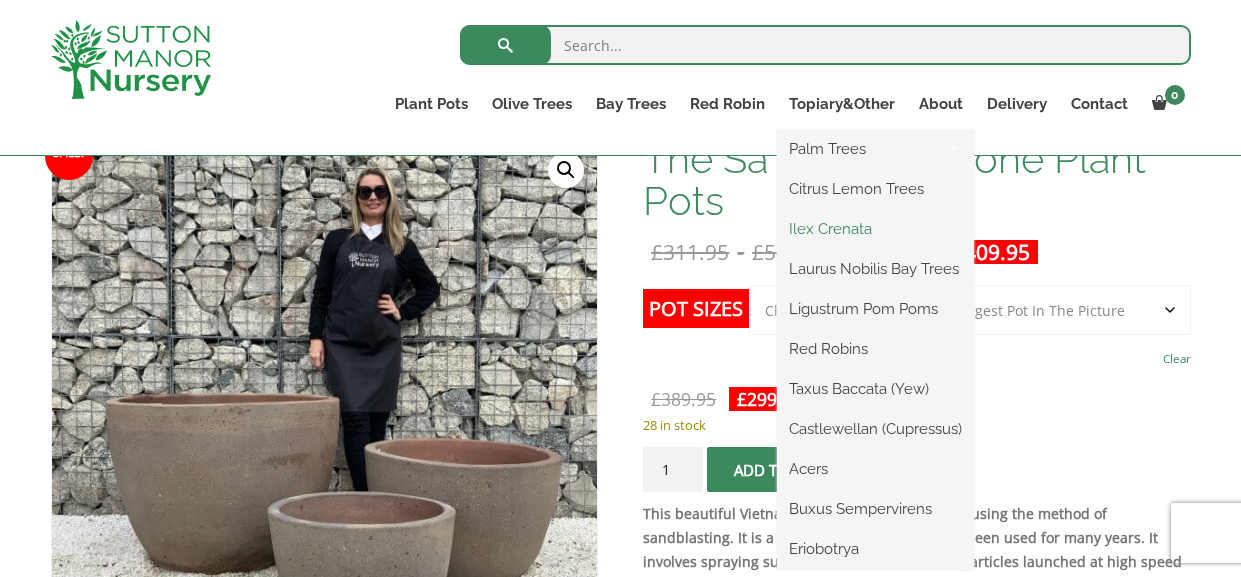 click on "Ilex Crenata" at bounding box center [875, 229] 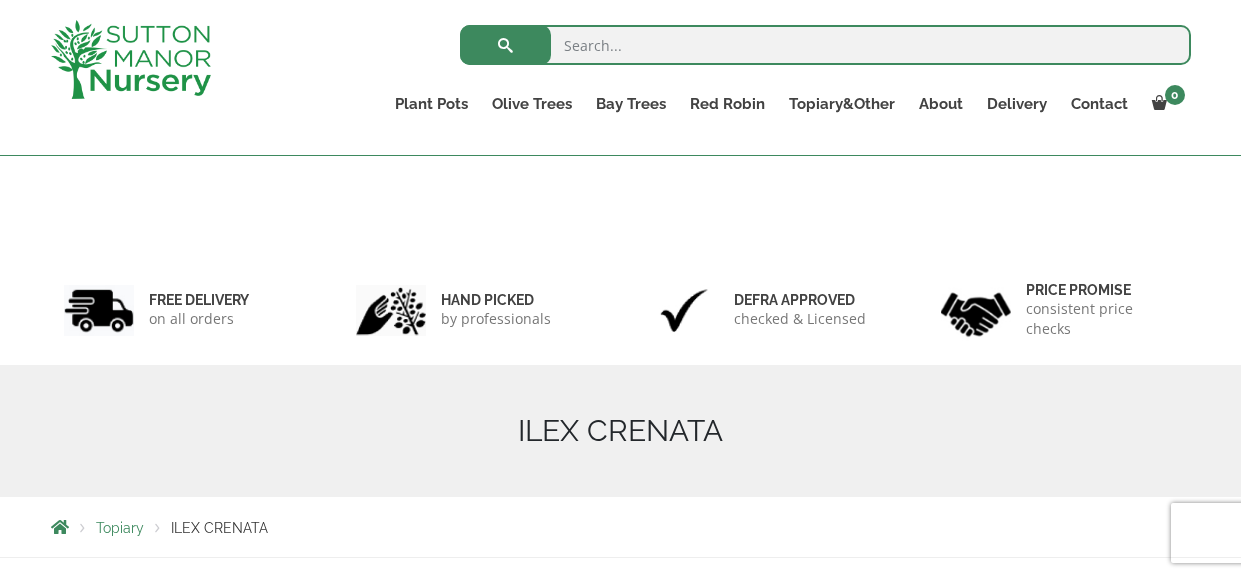 scroll, scrollTop: 258, scrollLeft: 0, axis: vertical 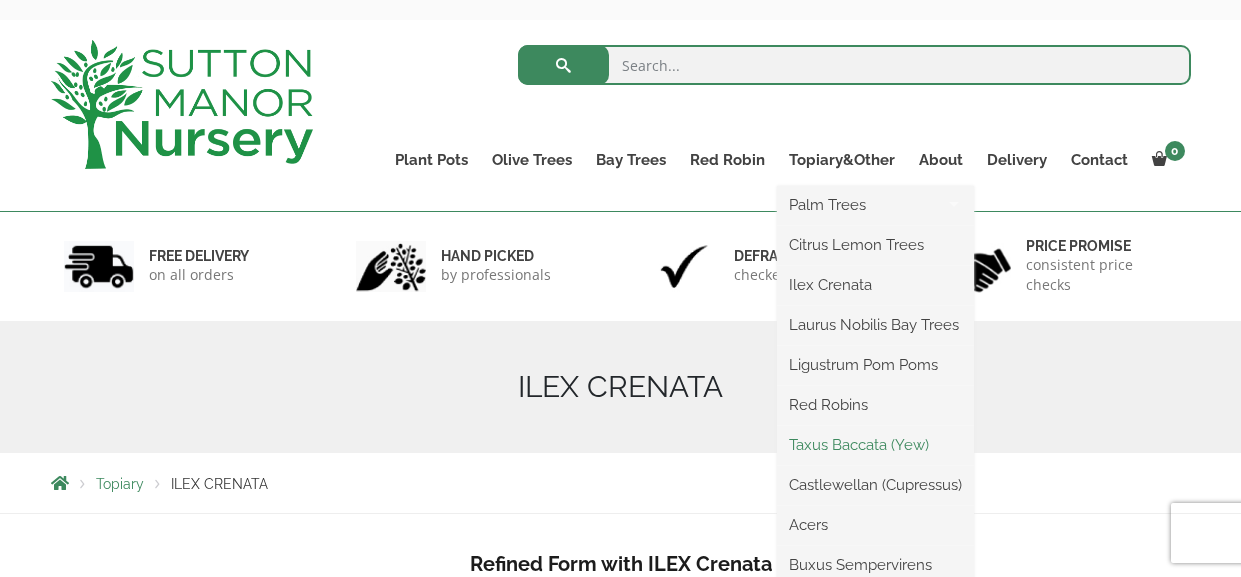 click on "Taxus Baccata (Yew)" at bounding box center (875, 445) 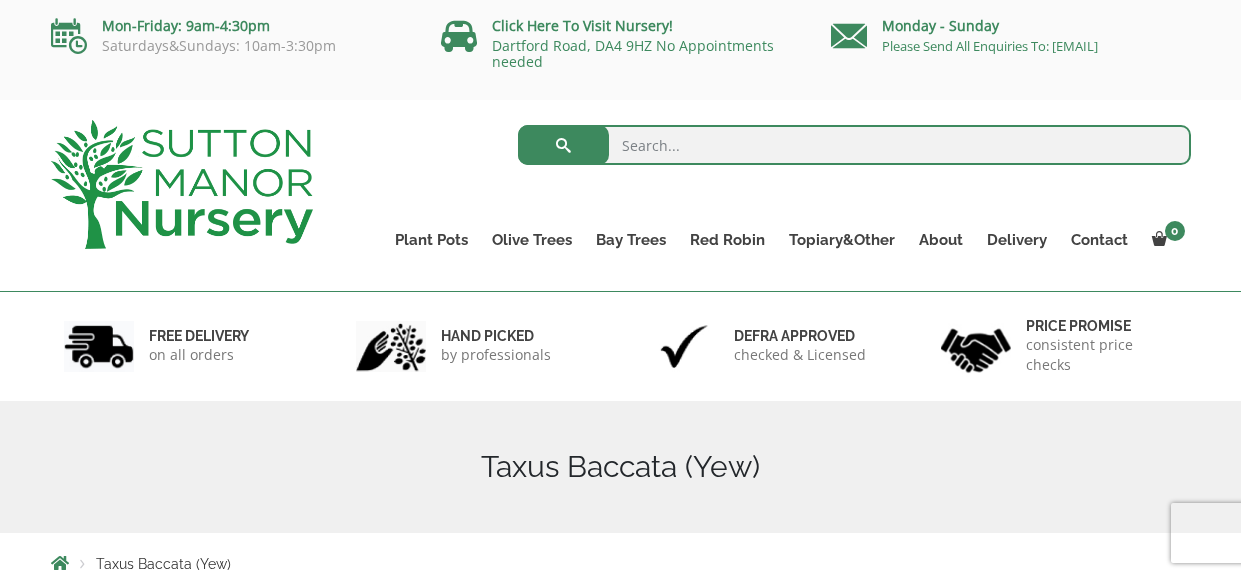 scroll, scrollTop: 189, scrollLeft: 0, axis: vertical 